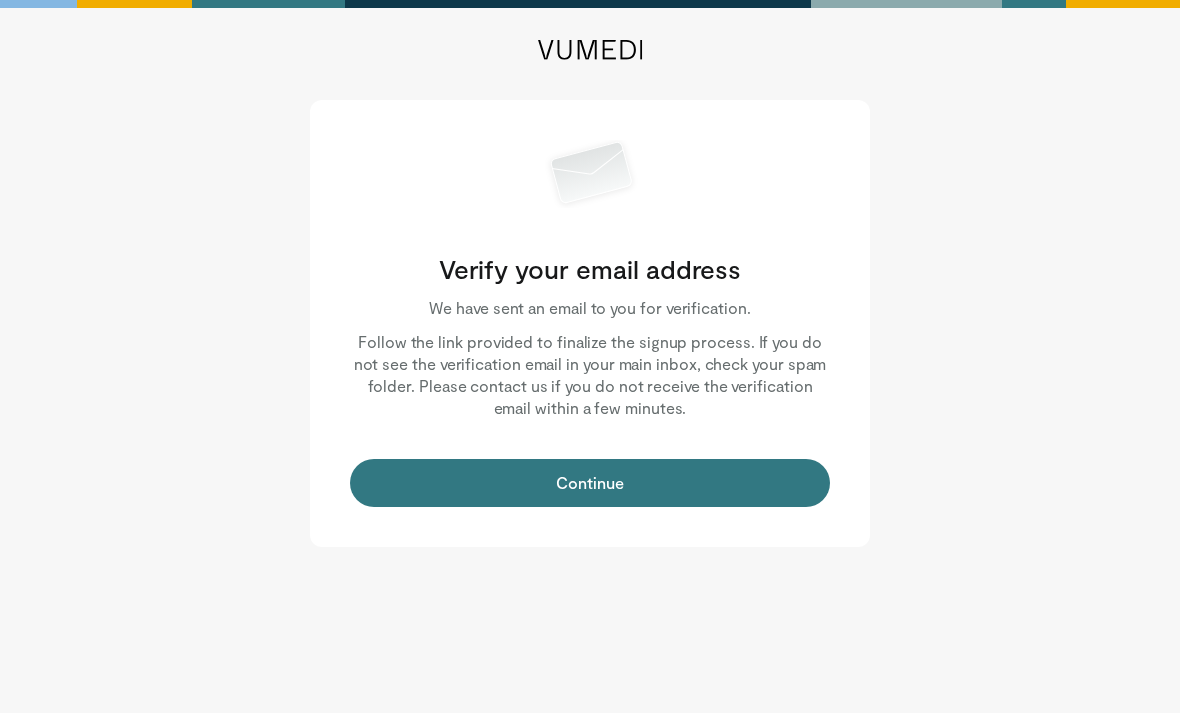 scroll, scrollTop: 0, scrollLeft: 0, axis: both 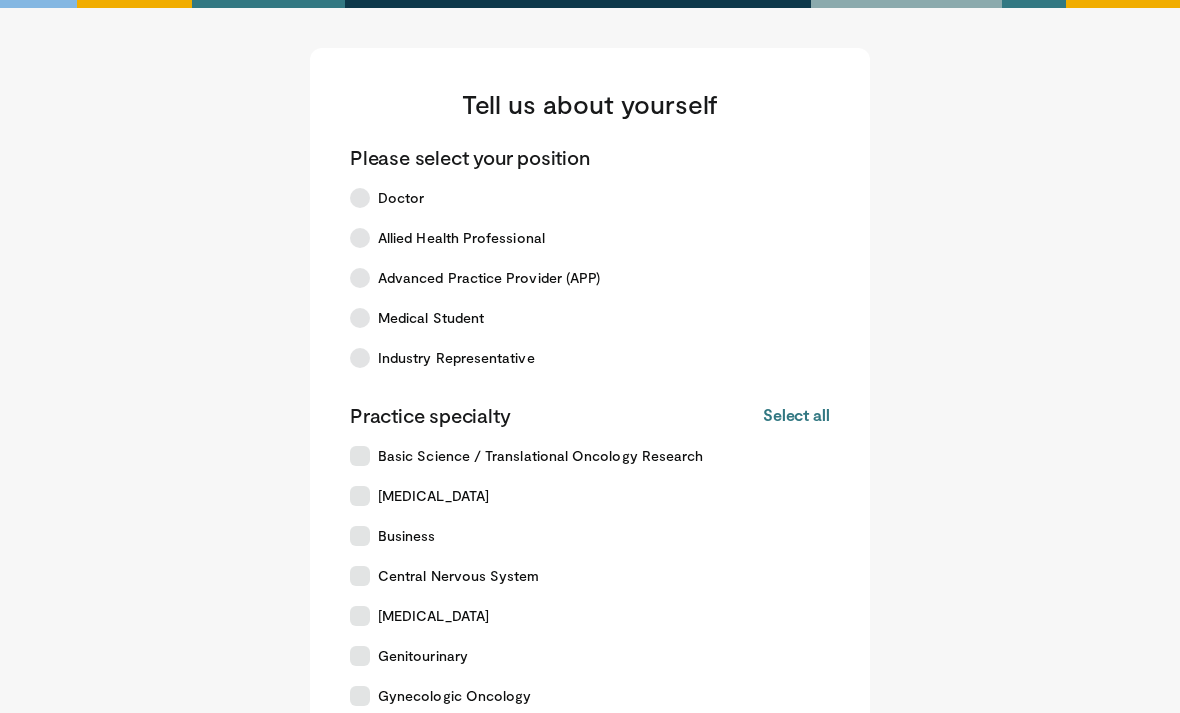 click on "Medical Student" at bounding box center [431, 318] 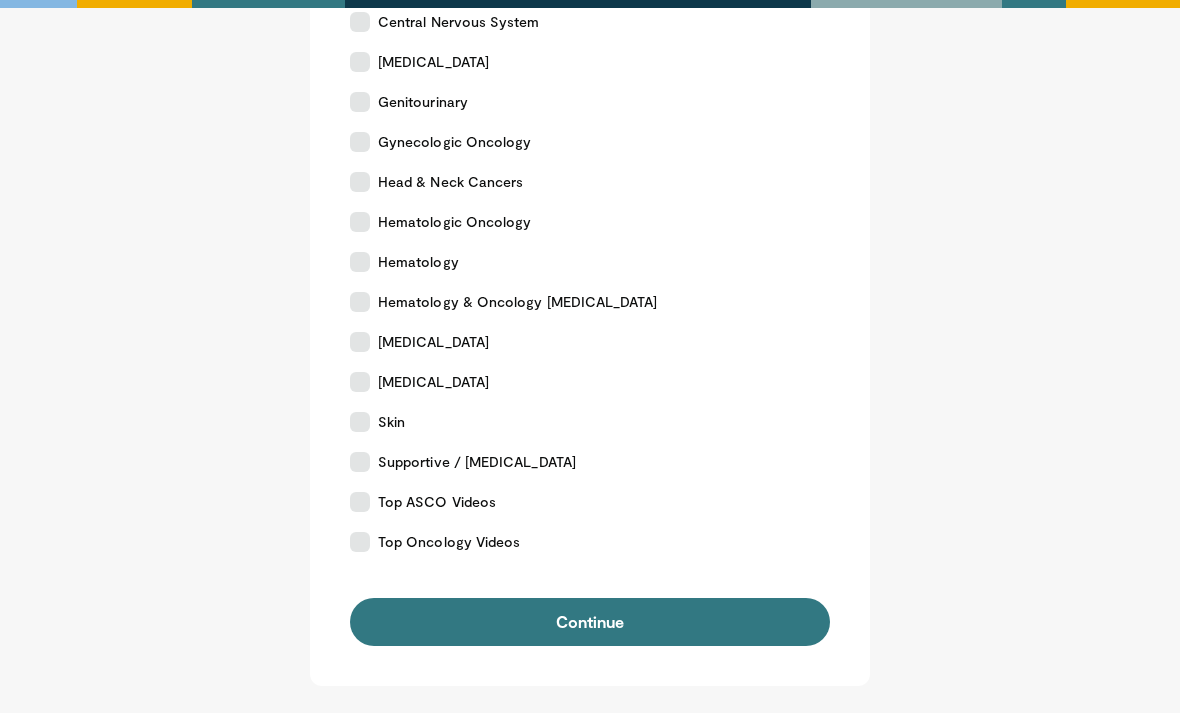 scroll, scrollTop: 598, scrollLeft: 0, axis: vertical 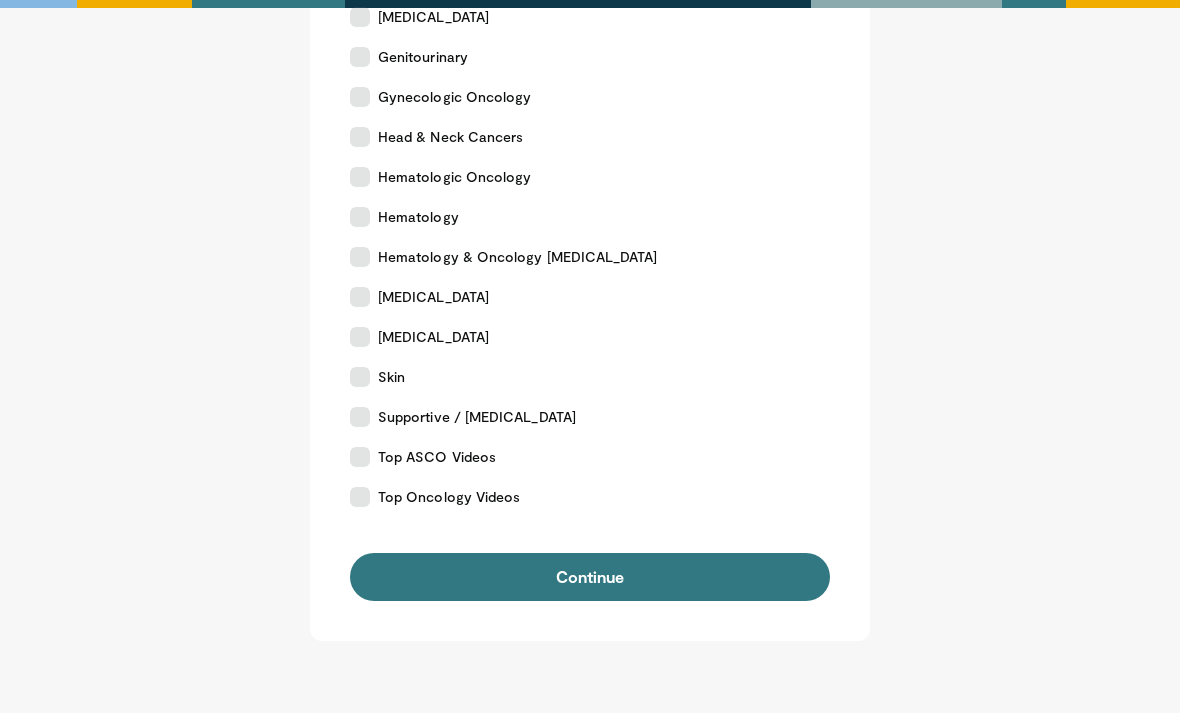 click on "Continue" at bounding box center (590, 578) 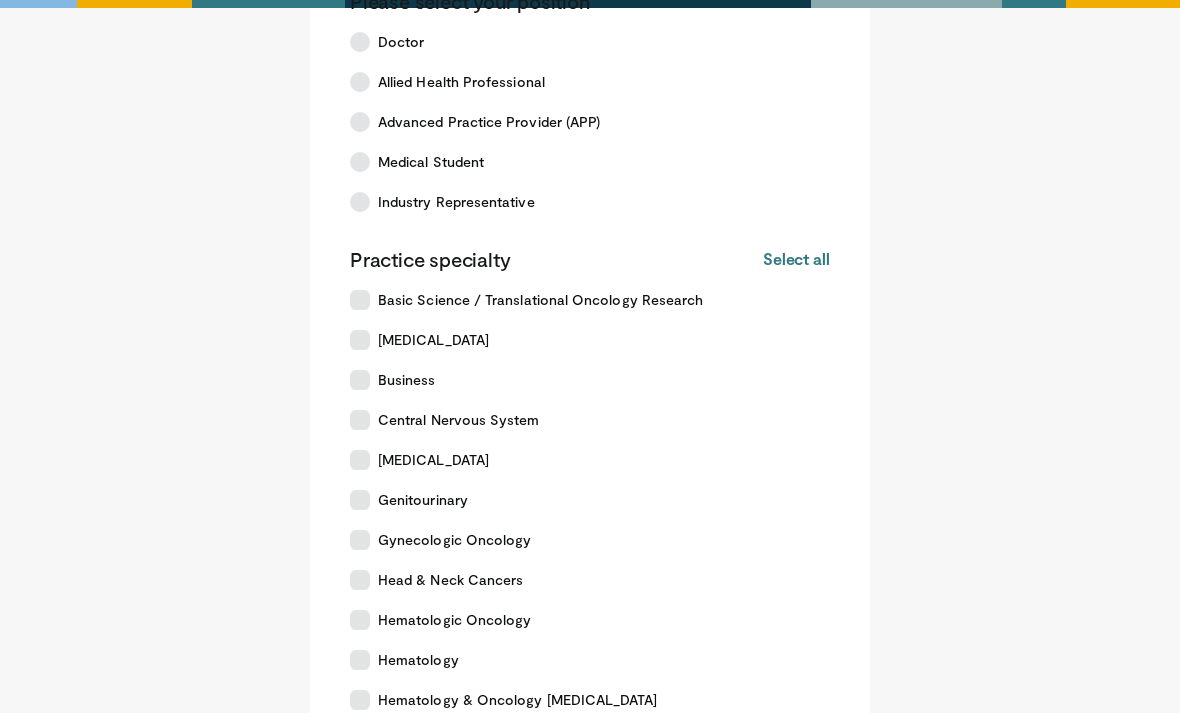 scroll, scrollTop: 255, scrollLeft: 0, axis: vertical 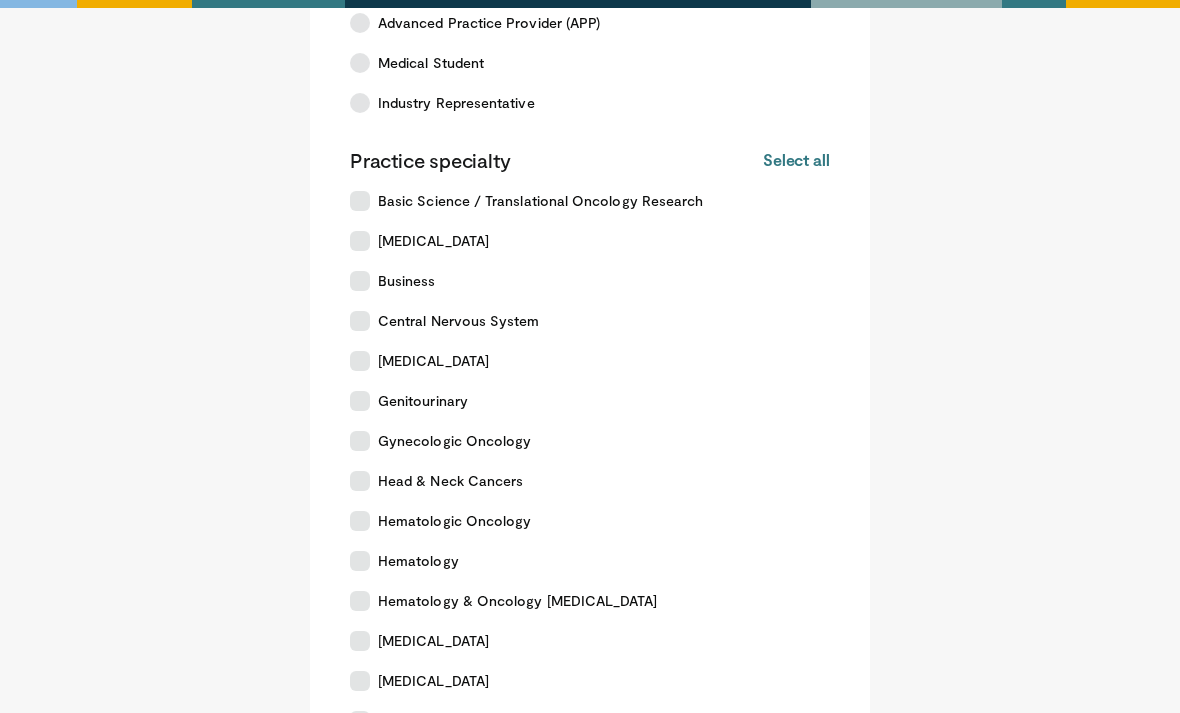 click on "Hematologic Oncology" at bounding box center [578, 521] 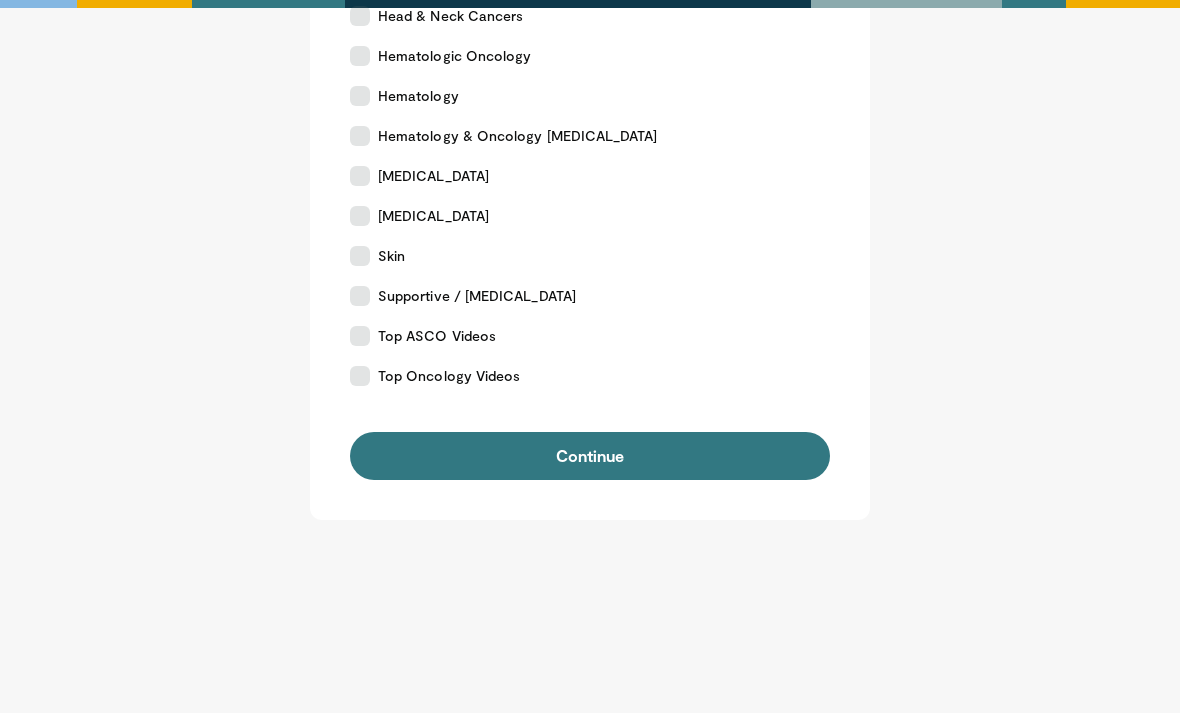 scroll, scrollTop: 744, scrollLeft: 0, axis: vertical 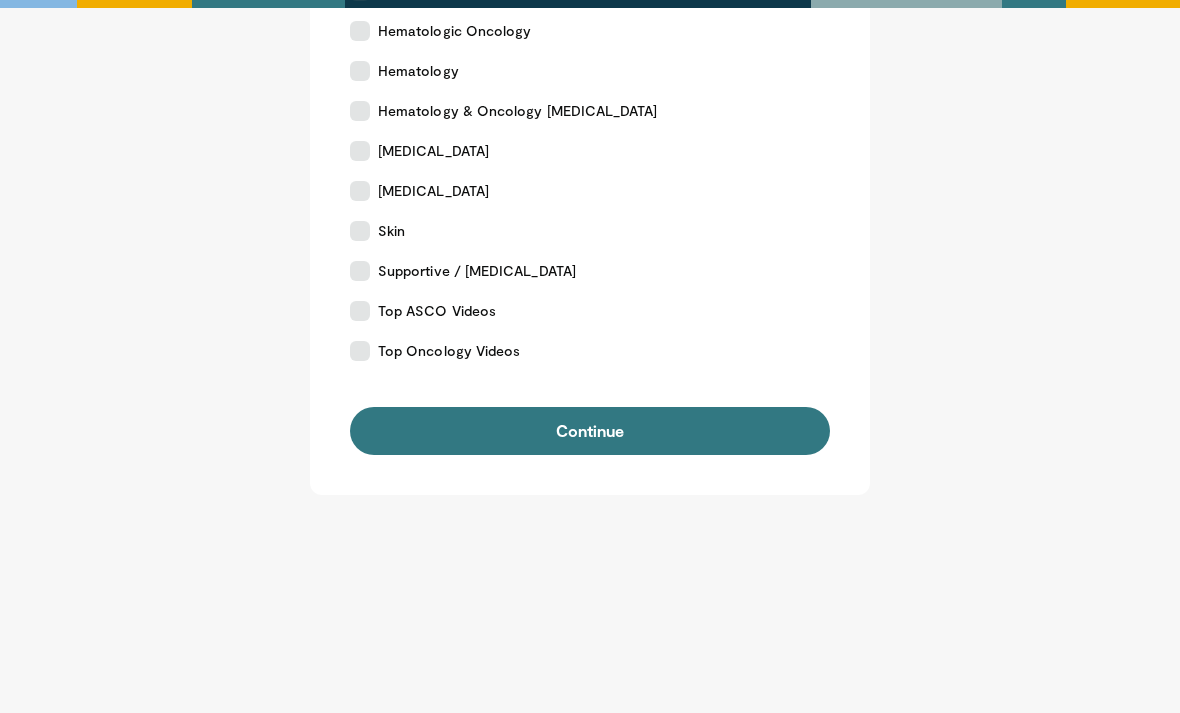 click on "Continue" at bounding box center (590, 432) 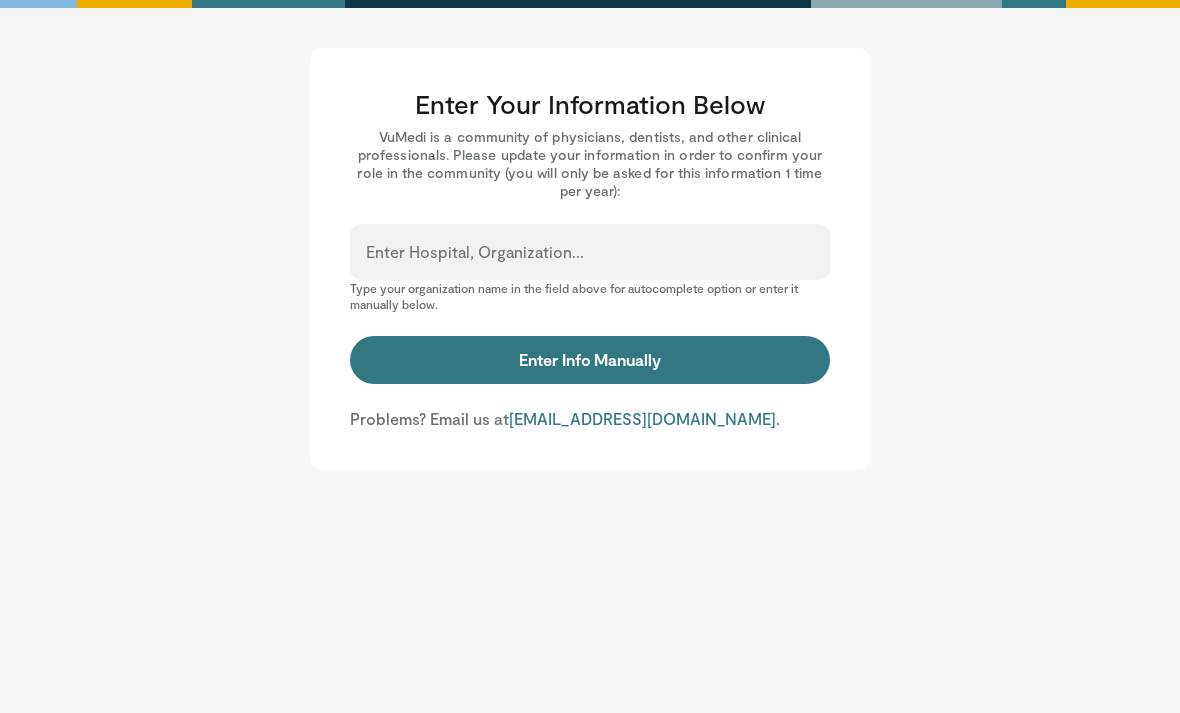 scroll, scrollTop: 0, scrollLeft: 0, axis: both 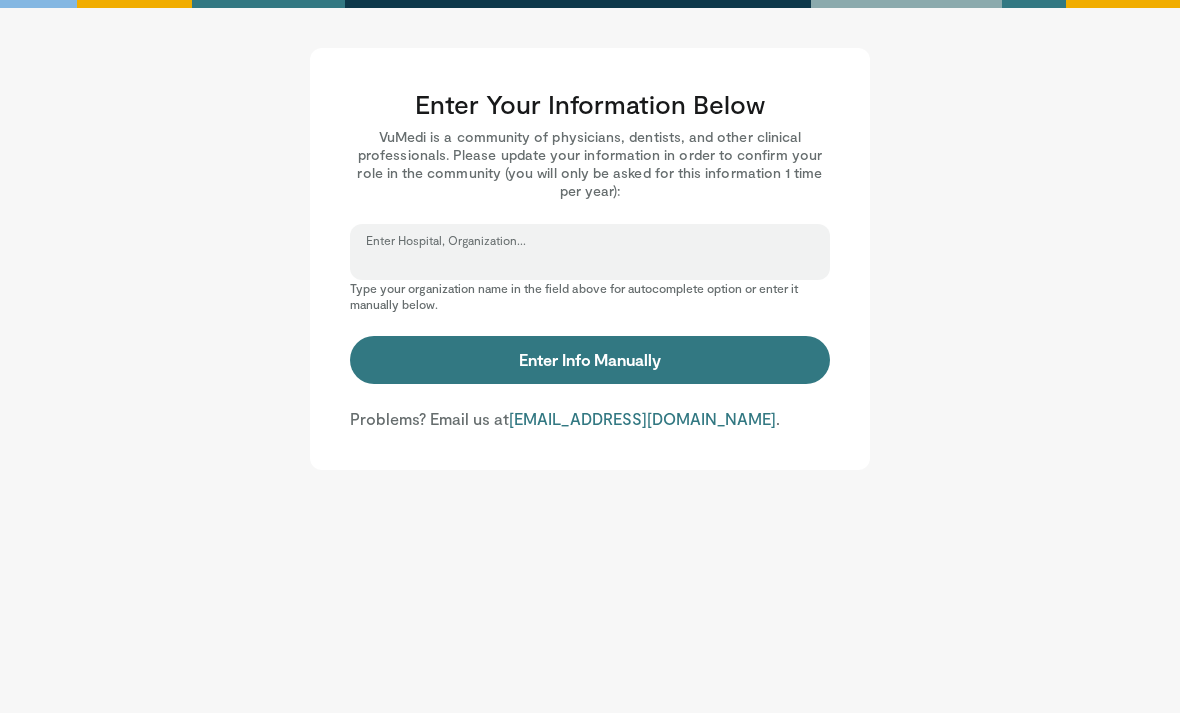 click on "Enter Hospital, Organization..." at bounding box center (590, 261) 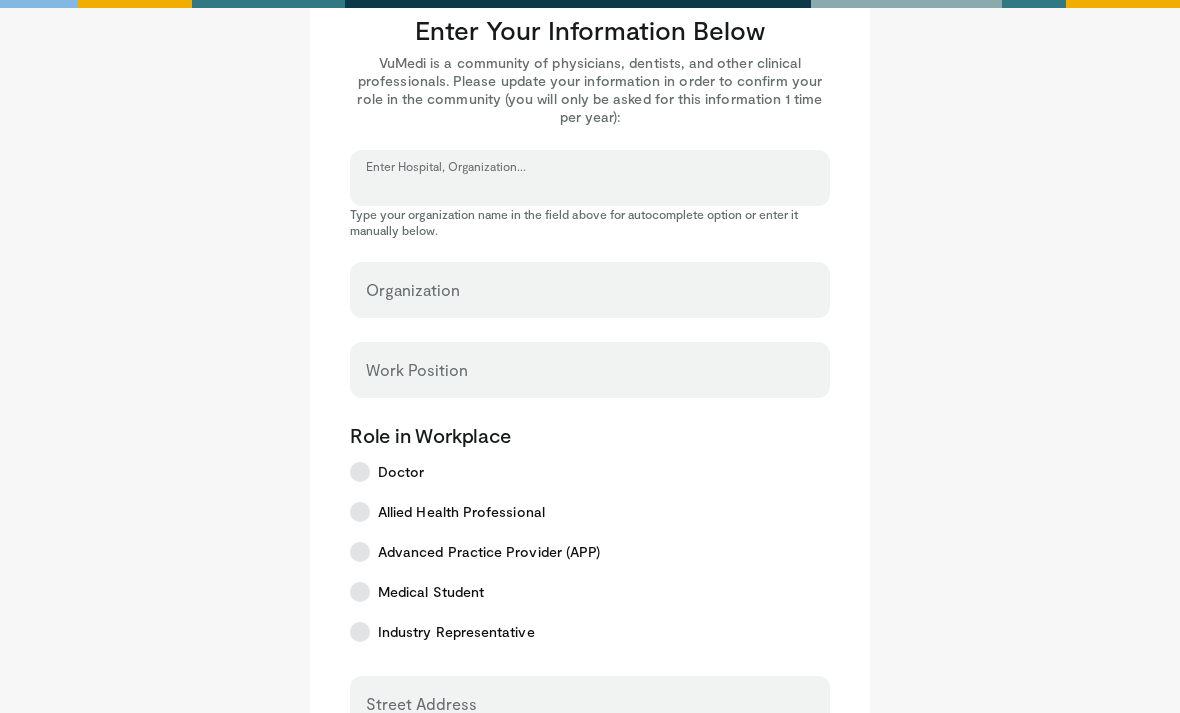 scroll, scrollTop: 0, scrollLeft: 0, axis: both 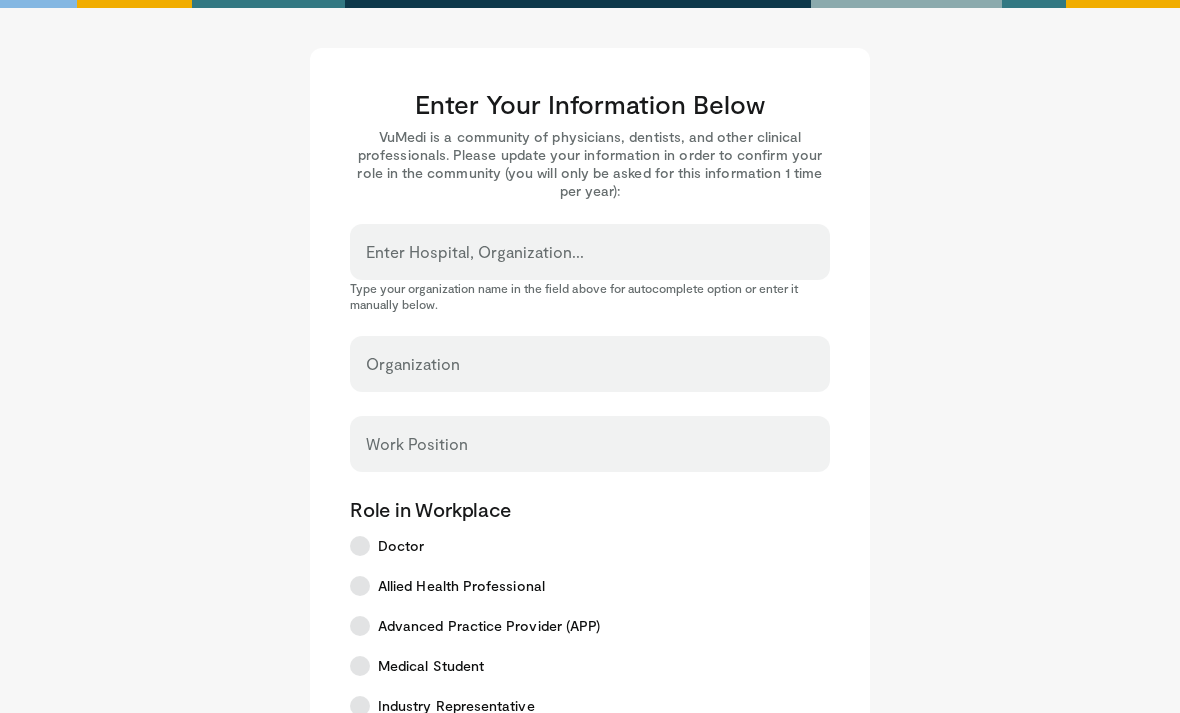 click on "Organization" at bounding box center (590, 364) 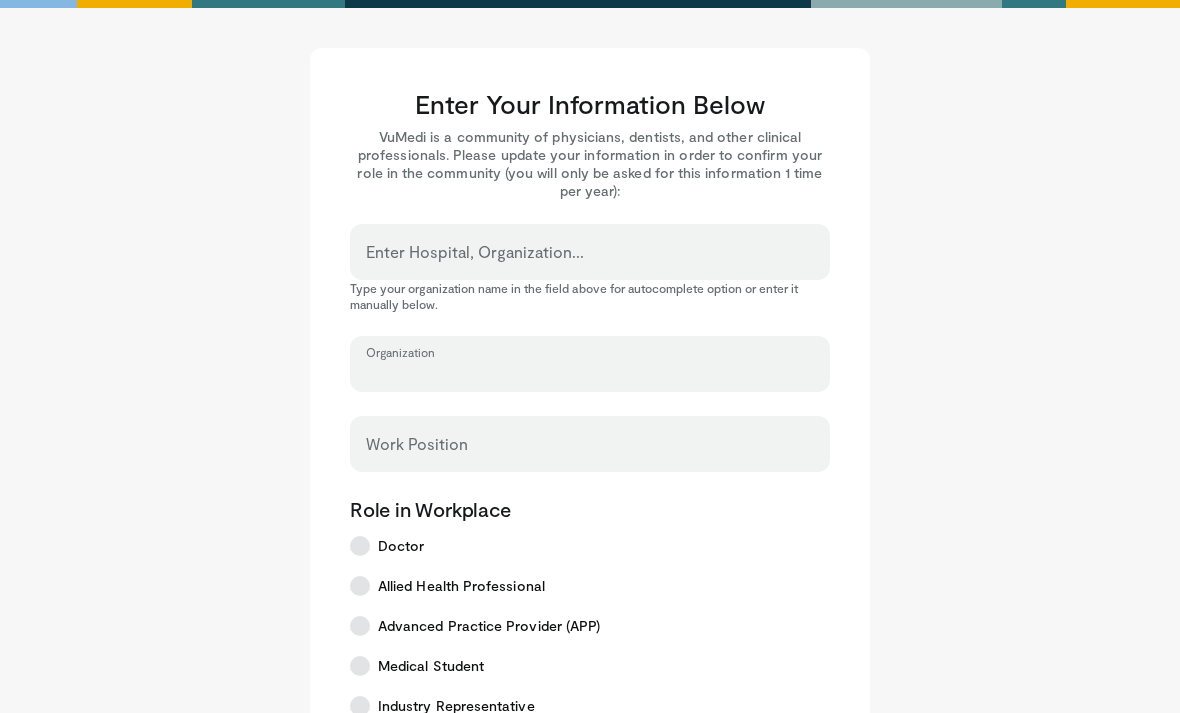 click on "Organization" at bounding box center [590, 373] 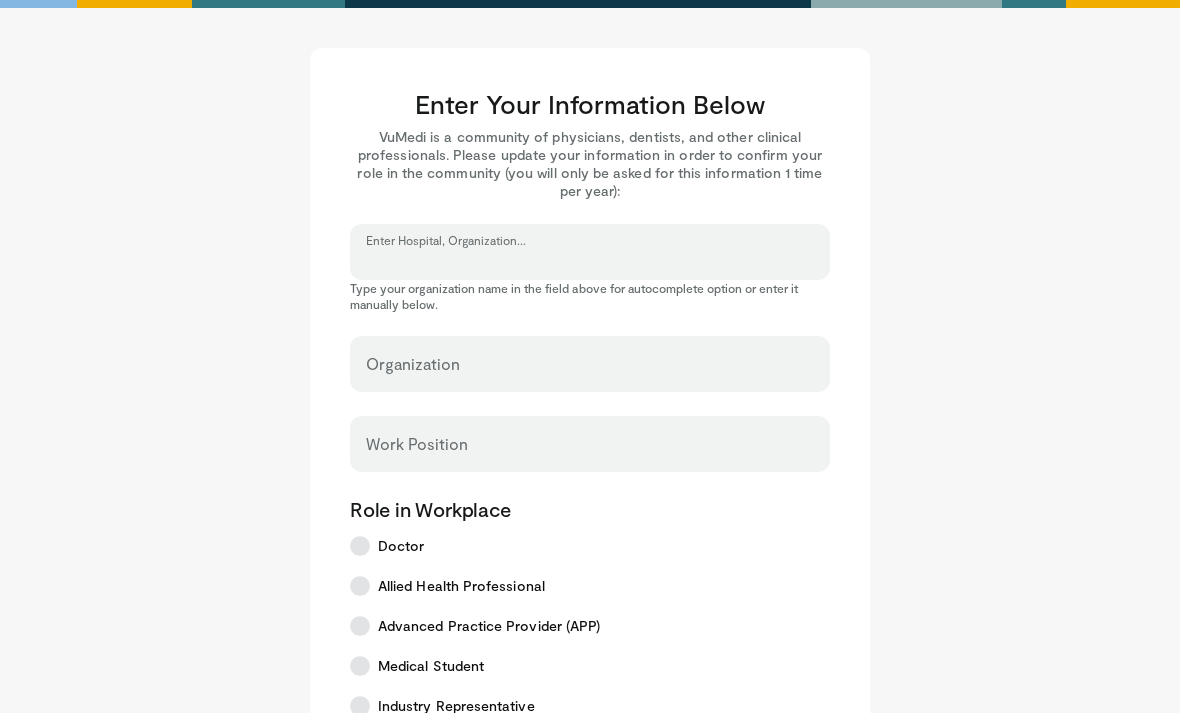 click on "Enter Hospital, Organization..." at bounding box center (590, 261) 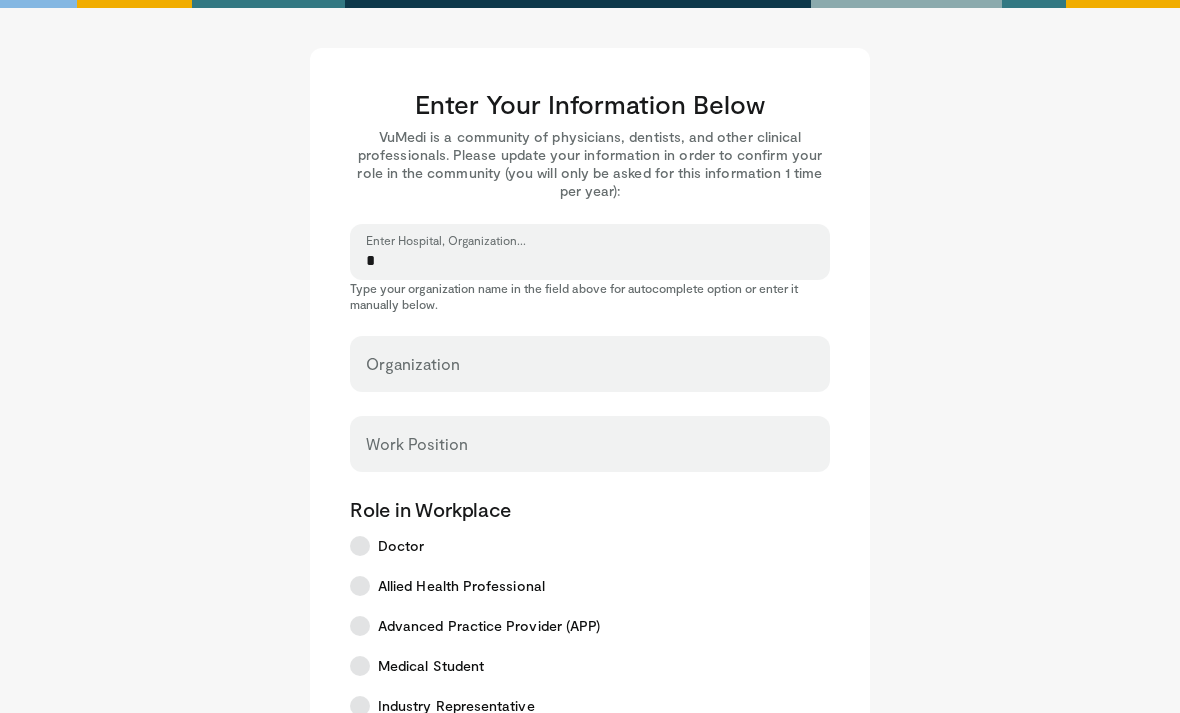 type on "**" 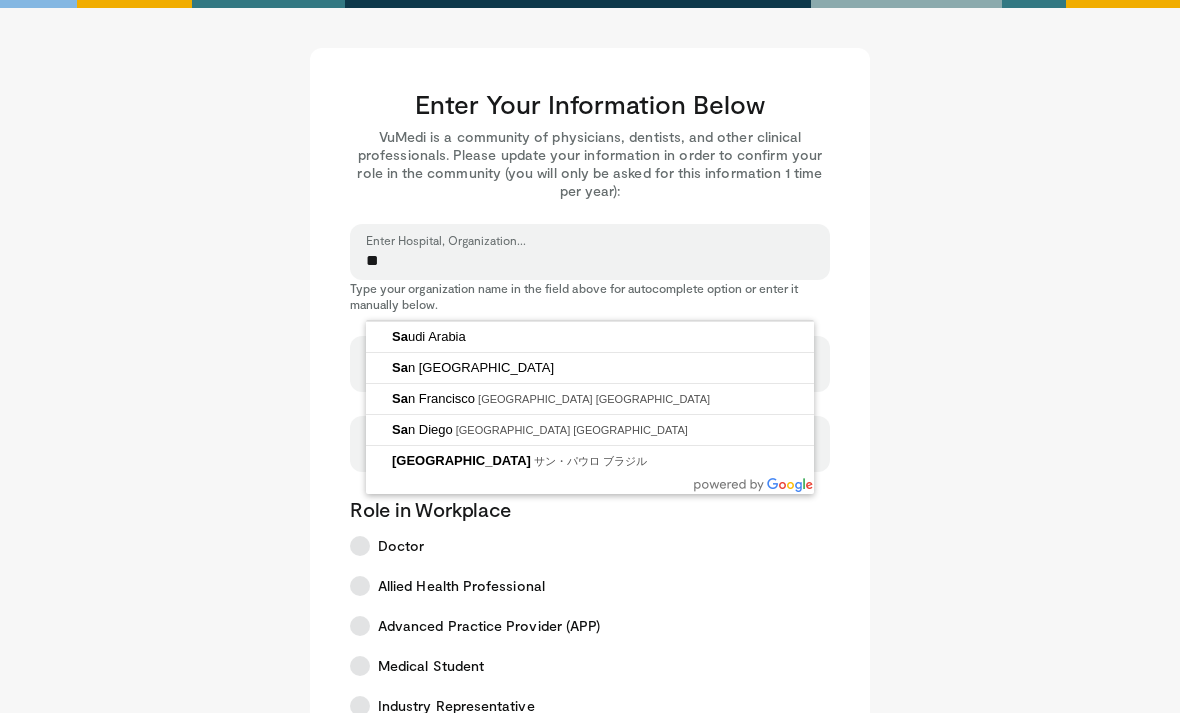 type on "*" 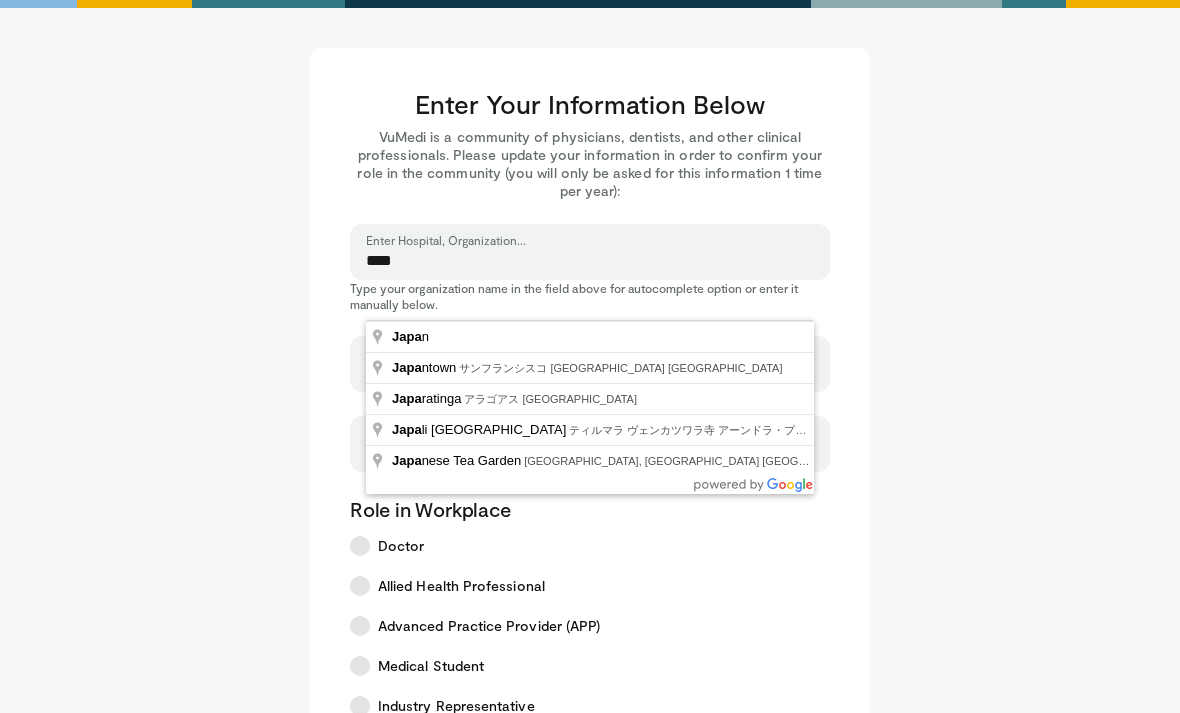 type on "*****" 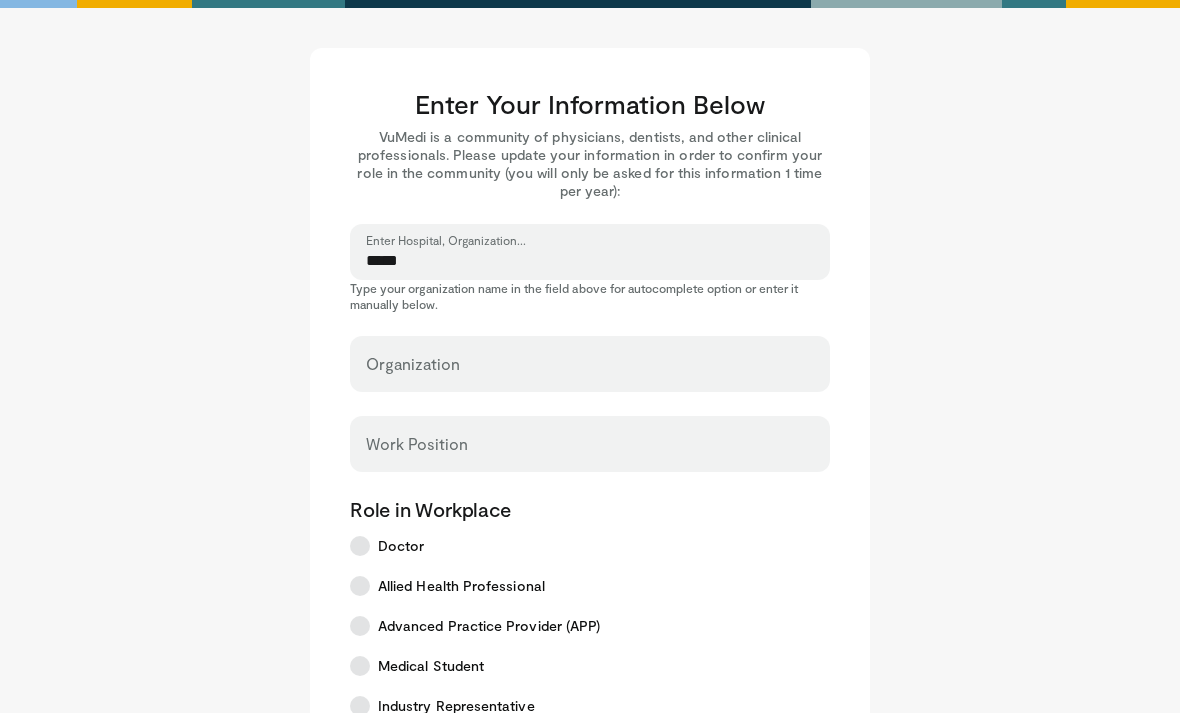 select on "**" 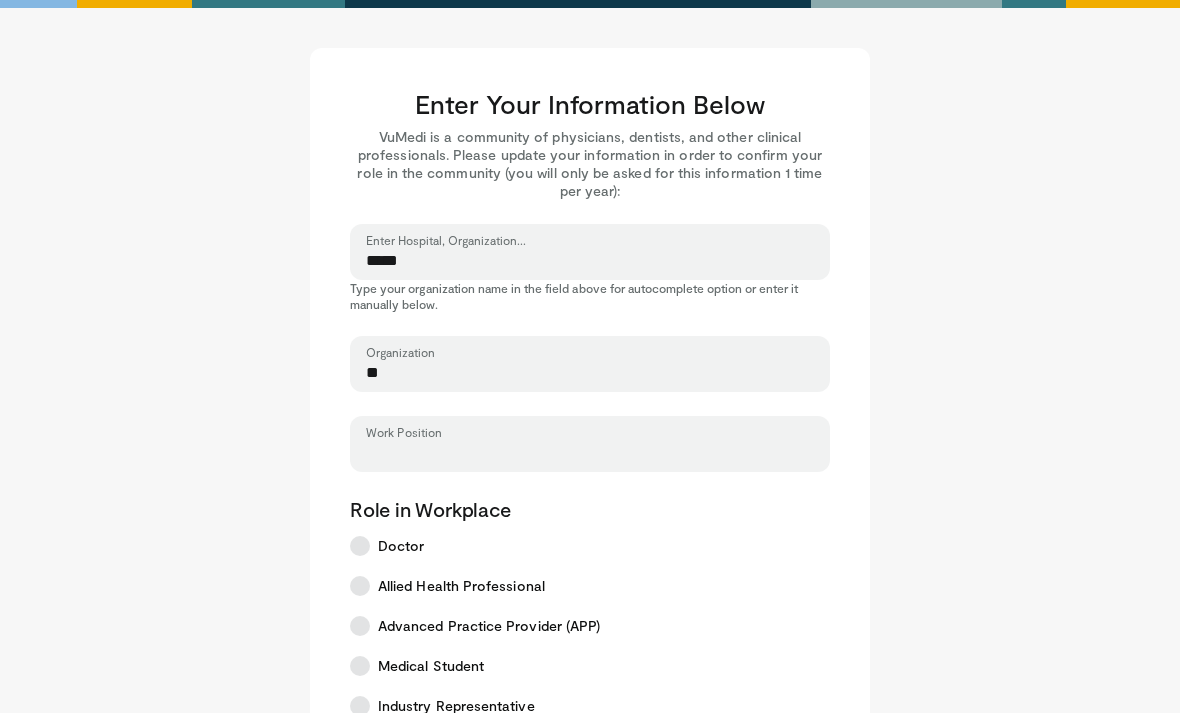 click on "Work Position" at bounding box center (590, 453) 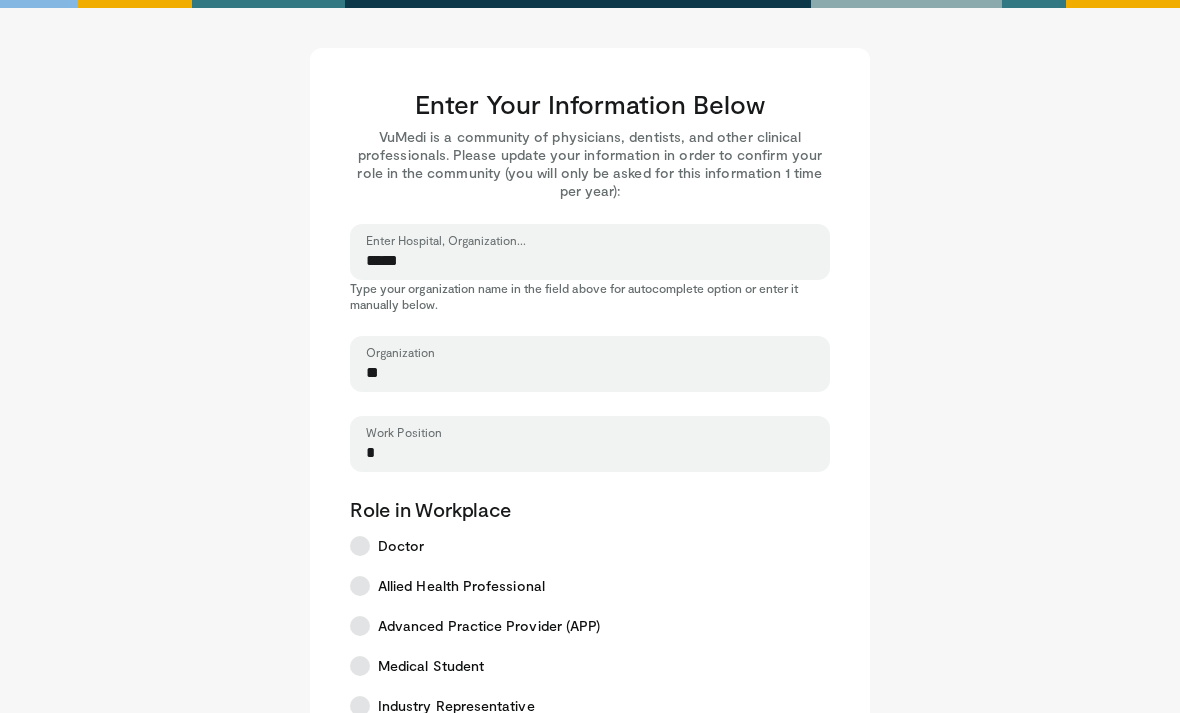 type on "*" 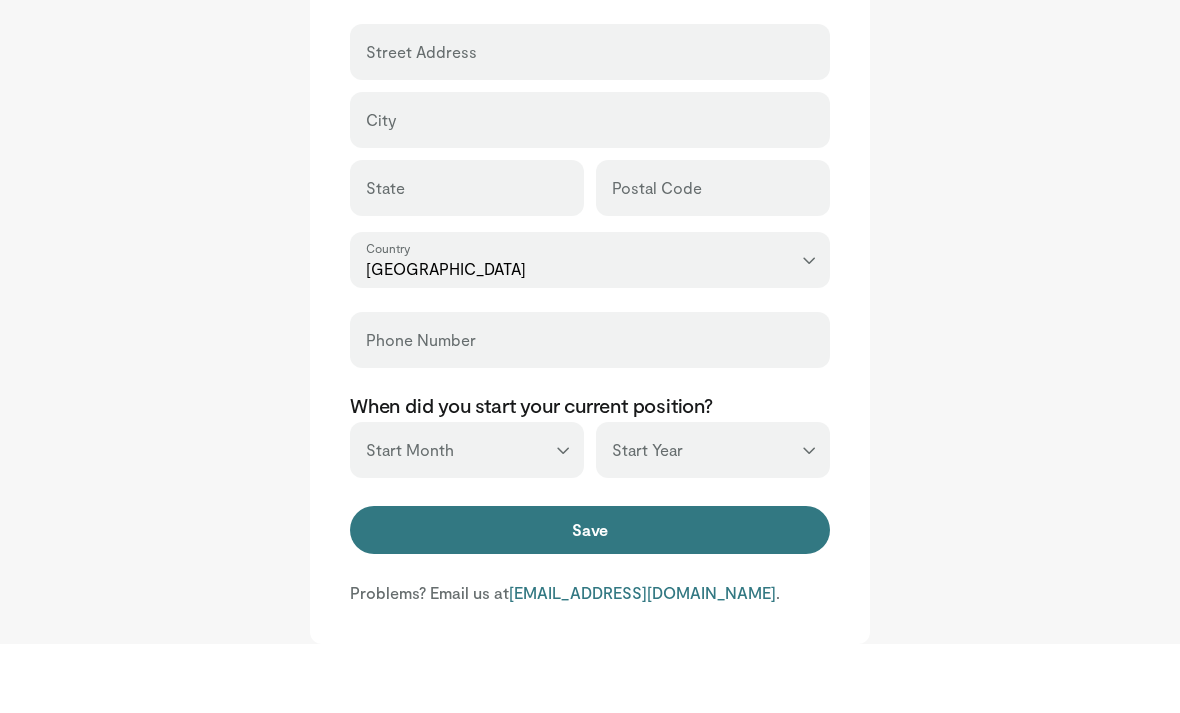 scroll, scrollTop: 668, scrollLeft: 0, axis: vertical 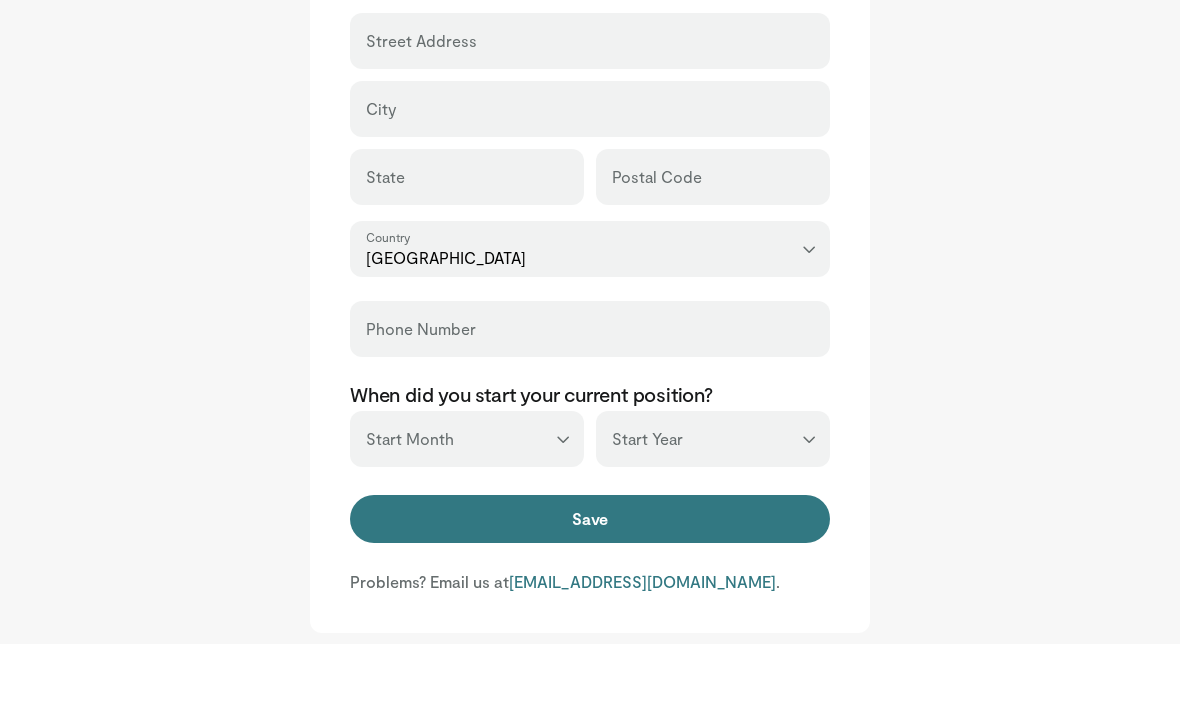 type on "*******" 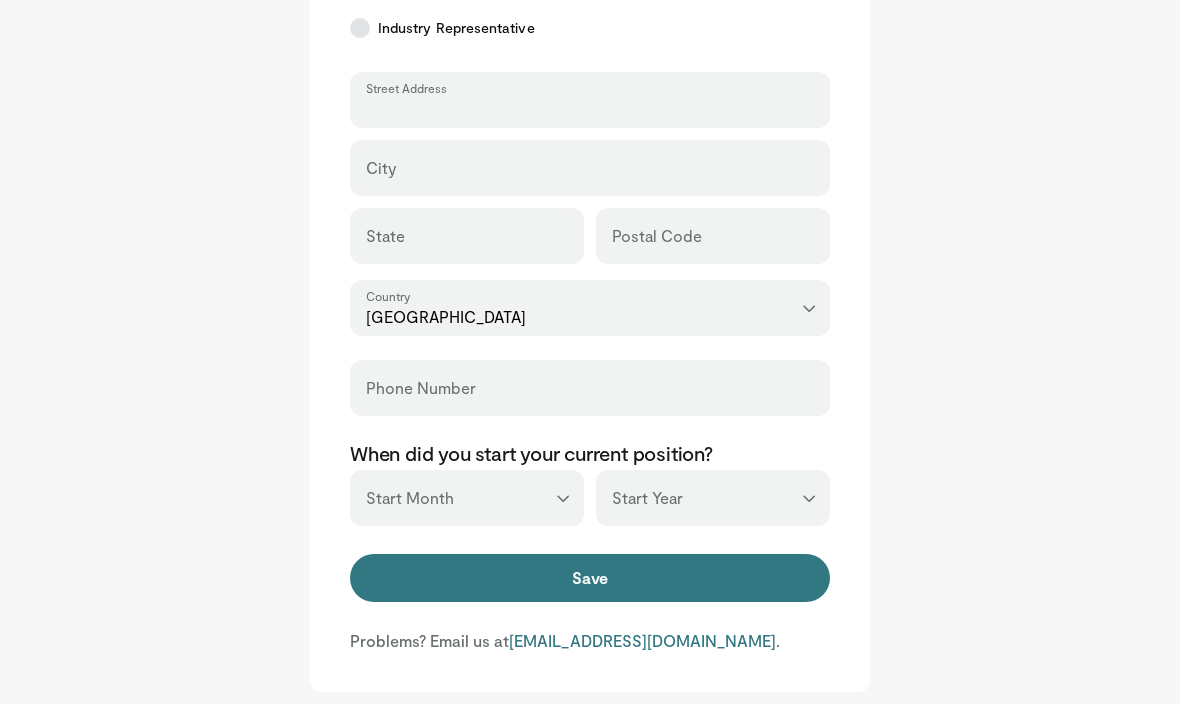 scroll, scrollTop: 604, scrollLeft: 0, axis: vertical 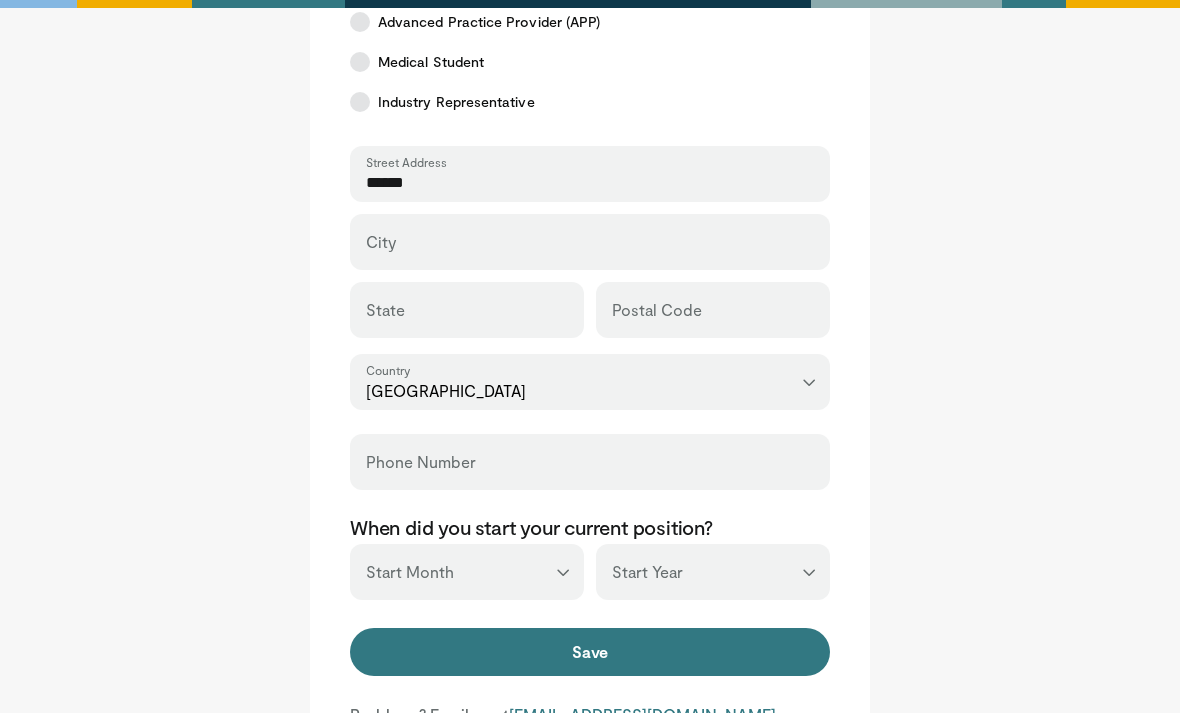 type on "******" 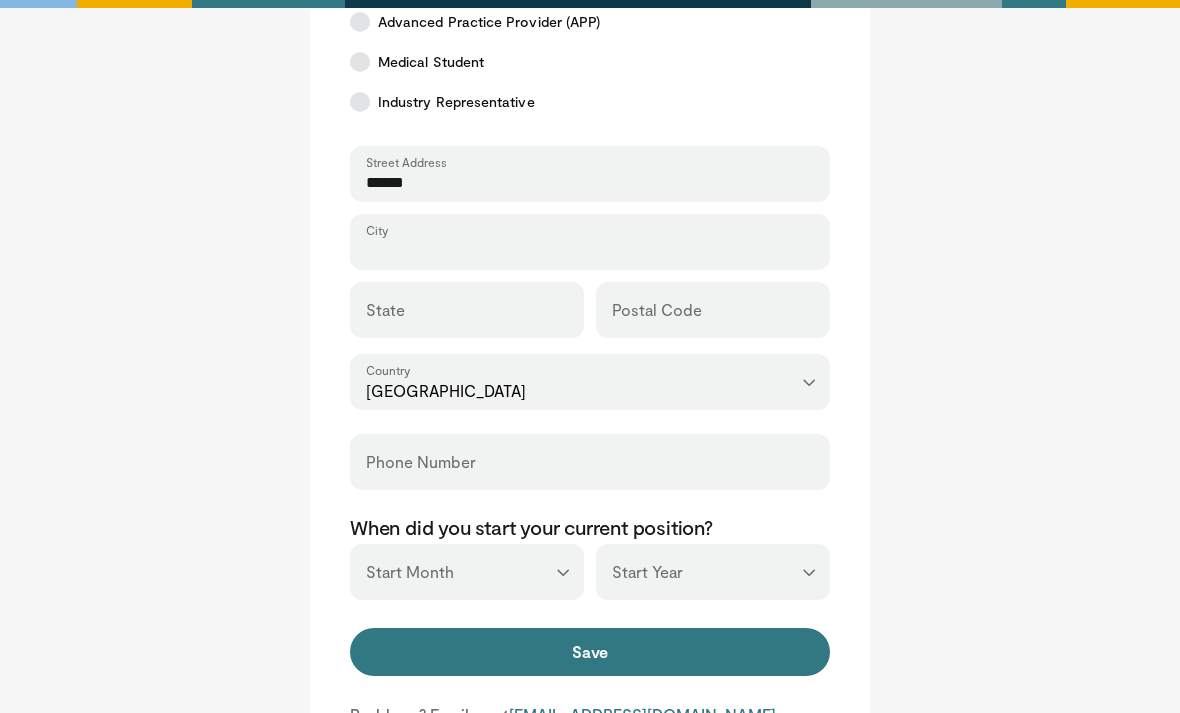 click on "City" at bounding box center (590, 251) 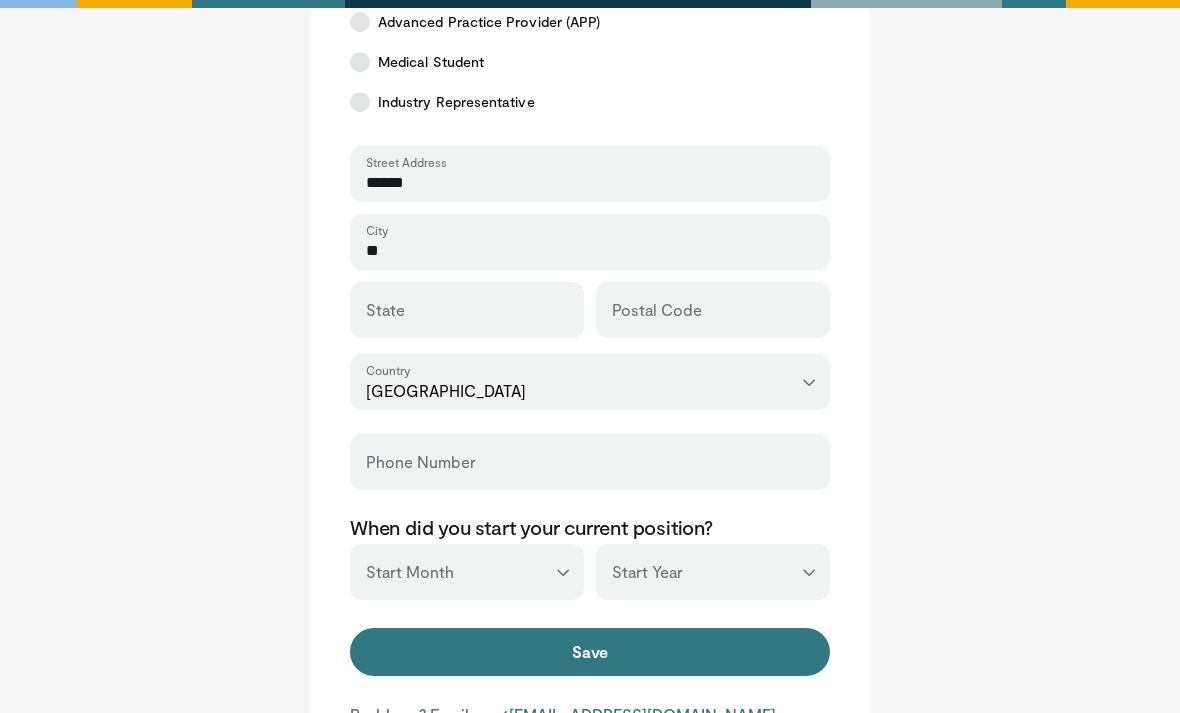type on "*" 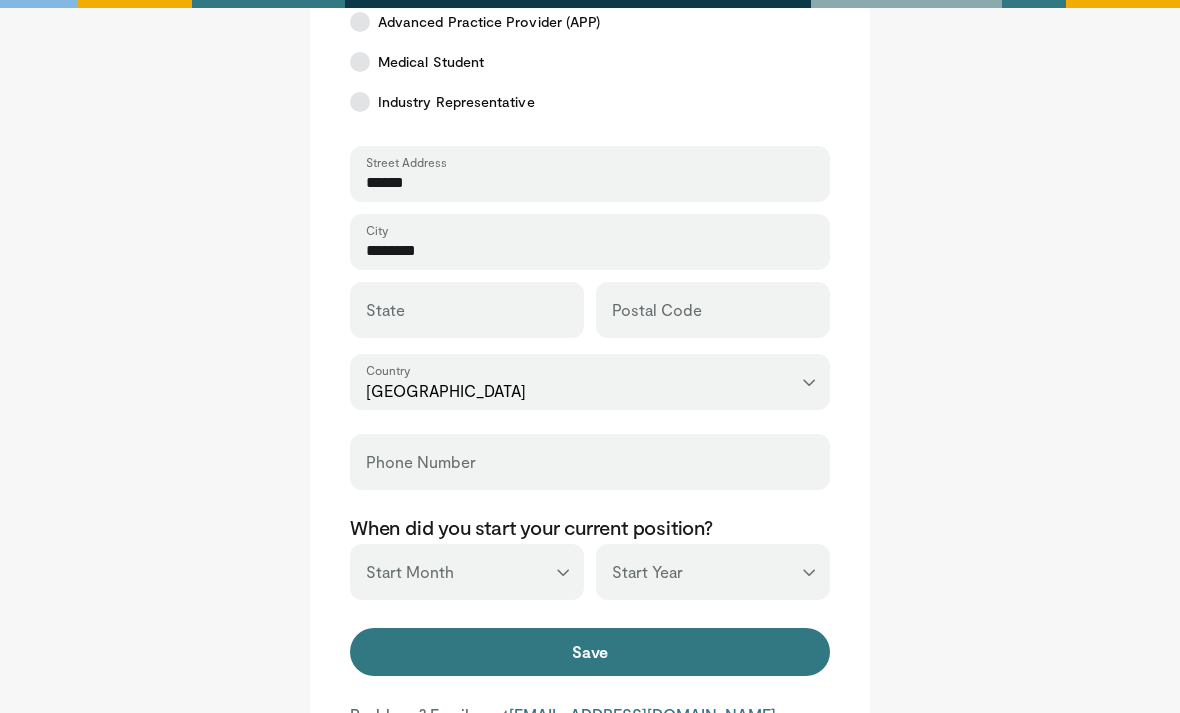 type on "********" 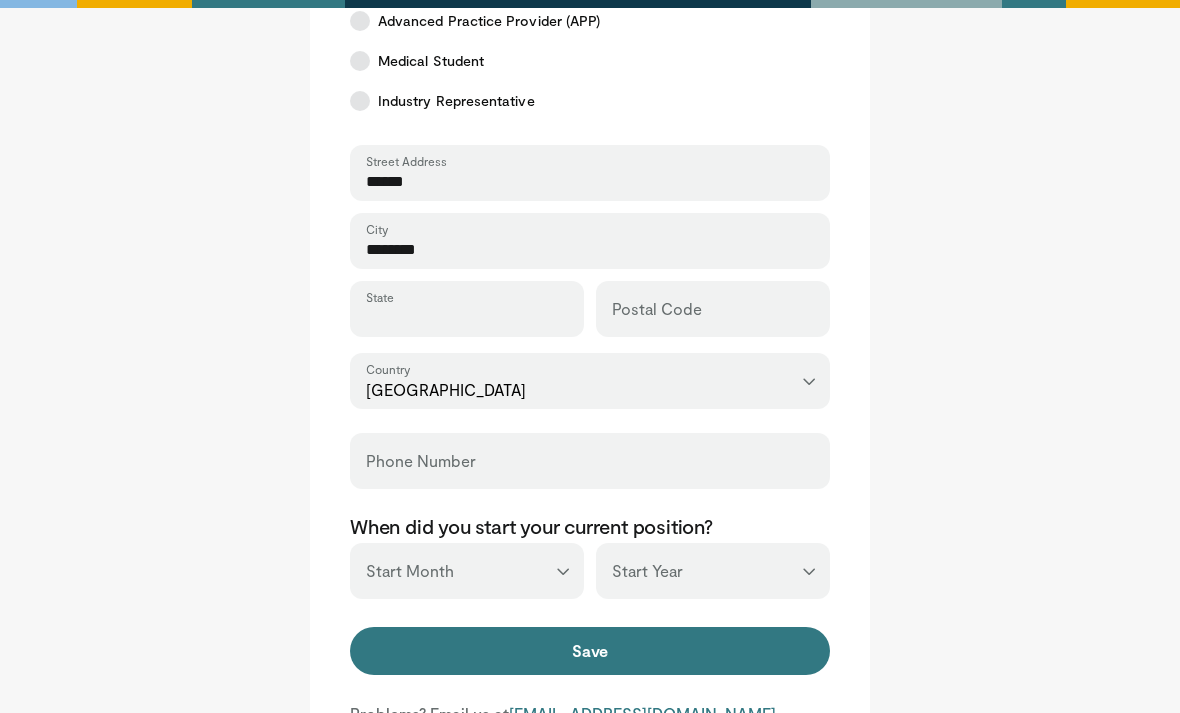 click on "State" at bounding box center [467, 319] 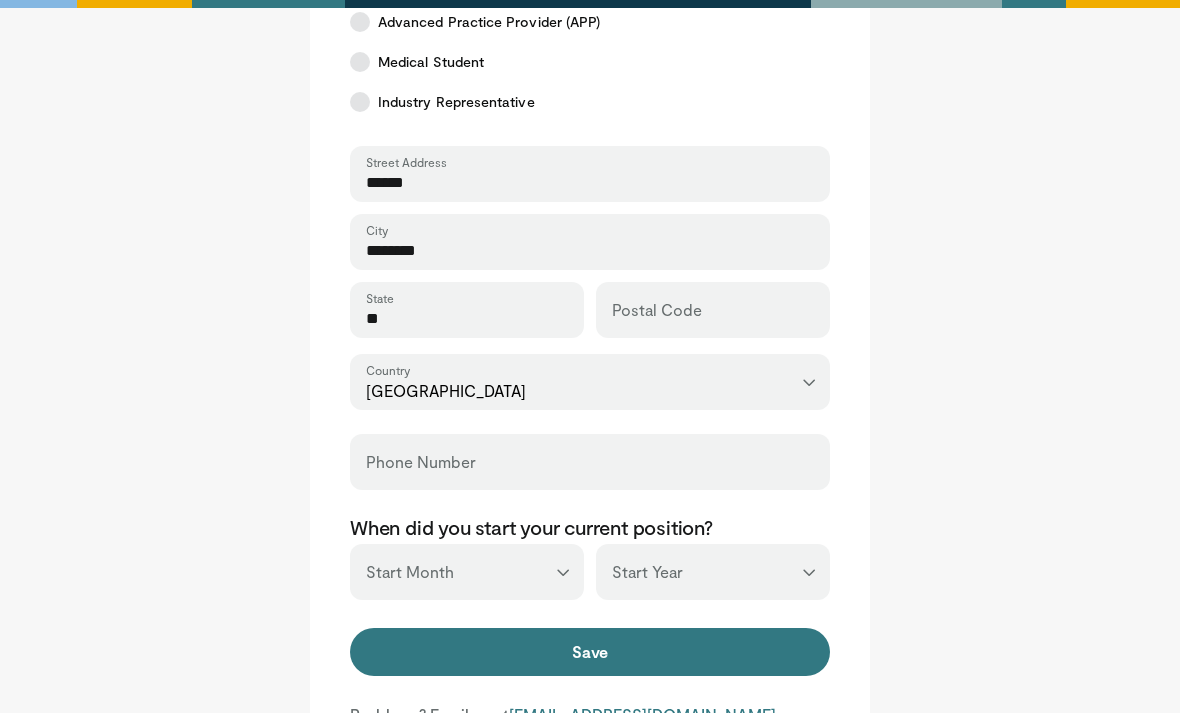 type on "*" 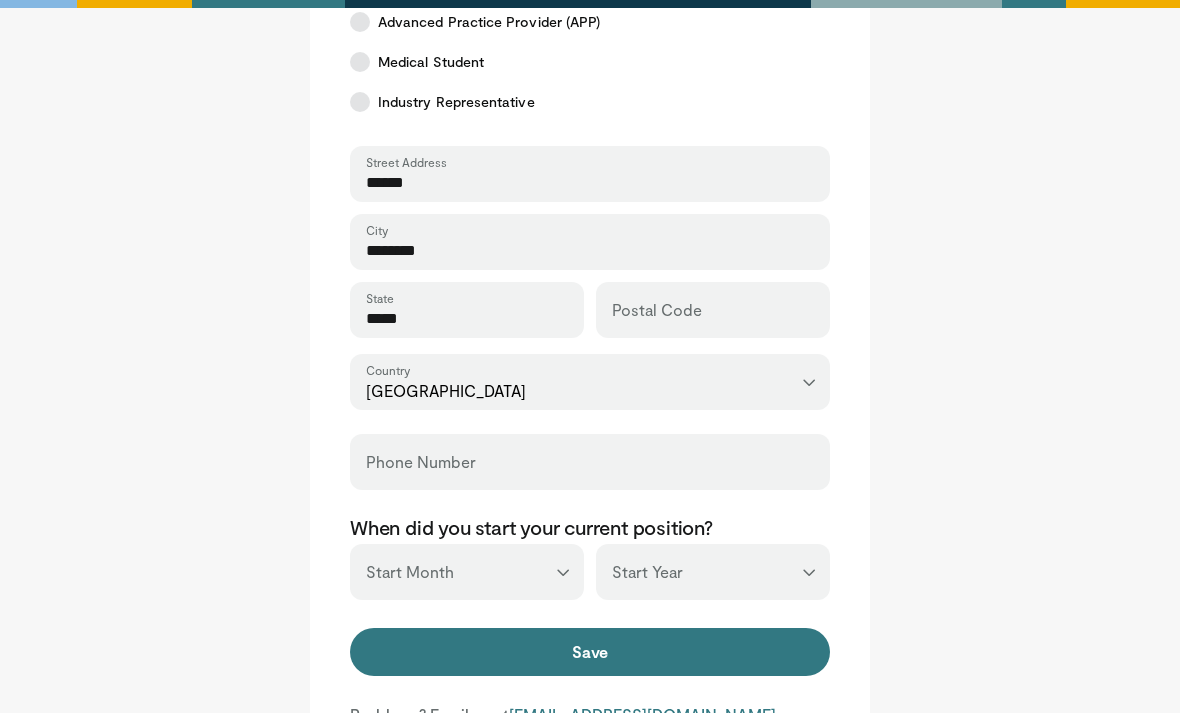 type on "*****" 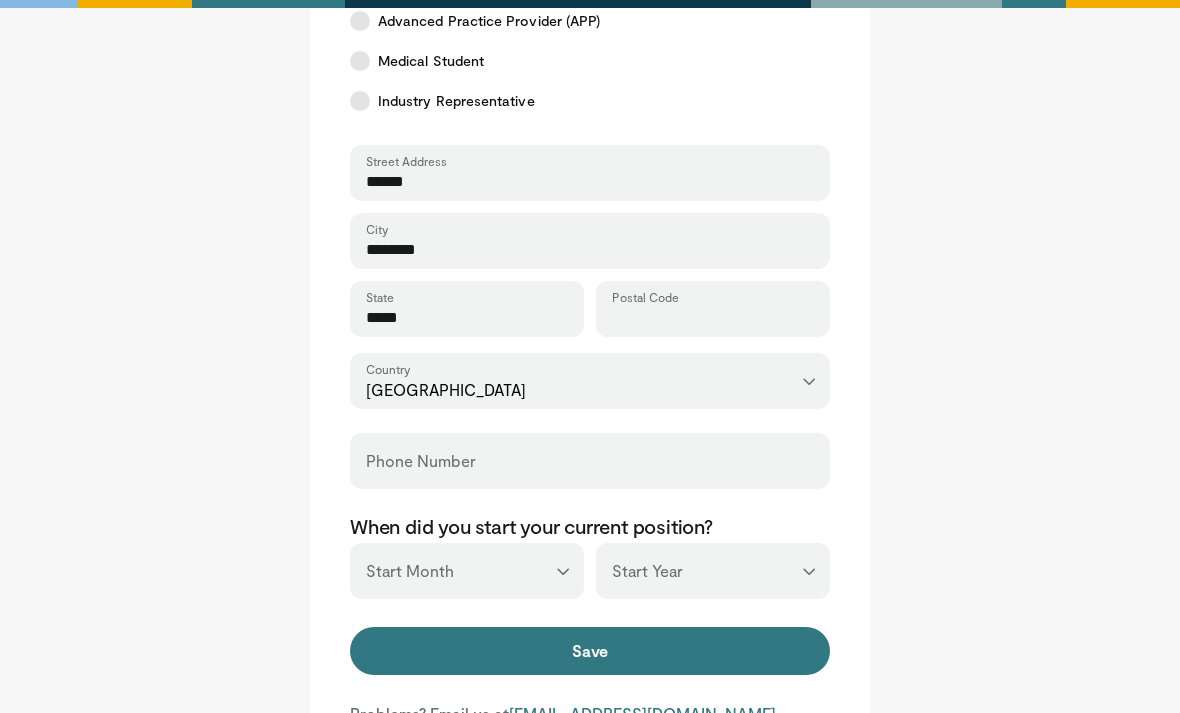click on "Postal Code" at bounding box center (713, 319) 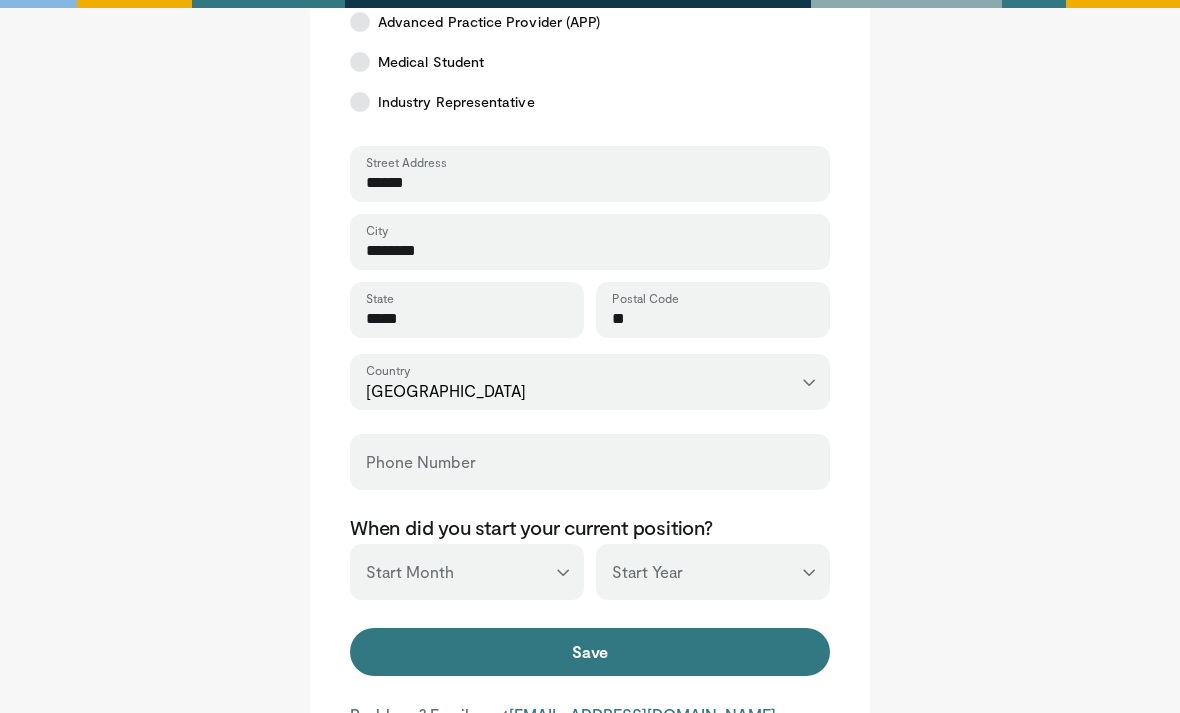type on "*" 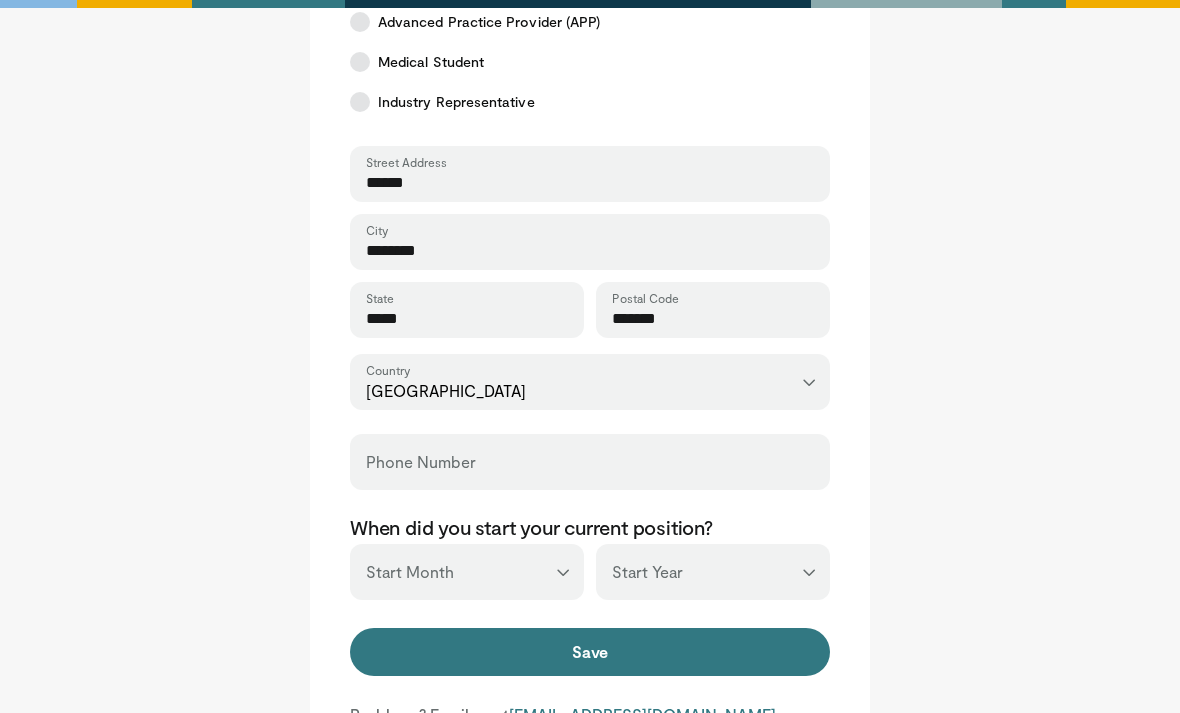 type on "*******" 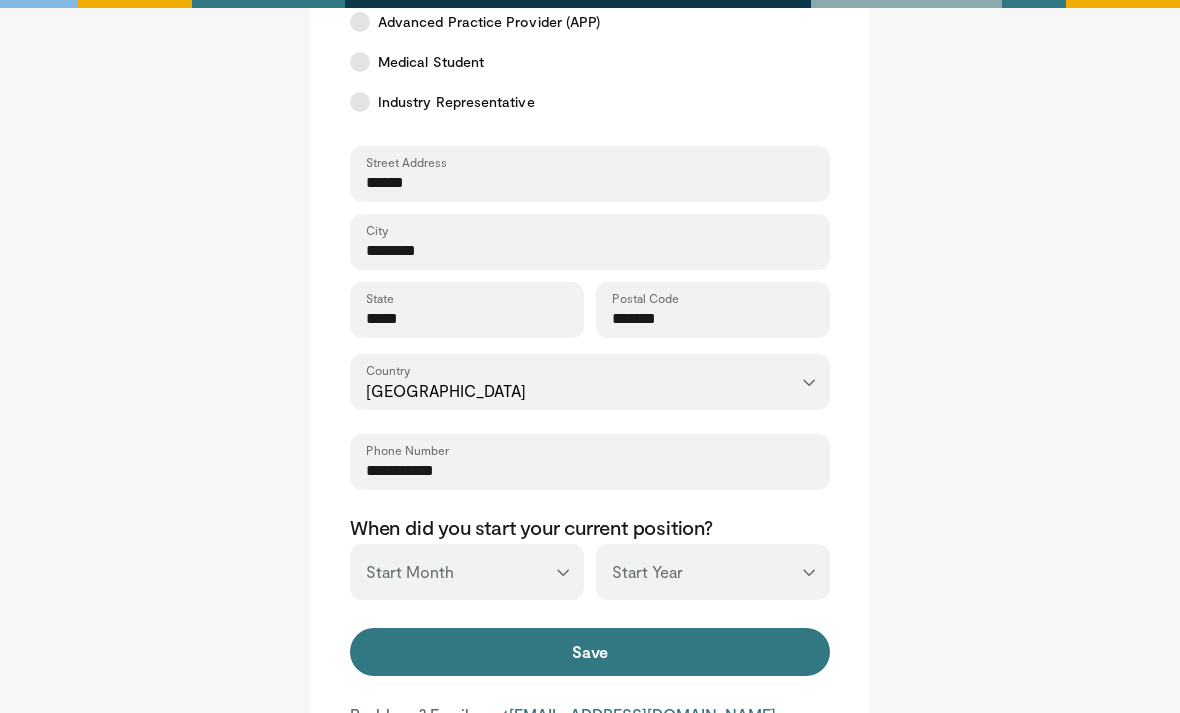 type on "**********" 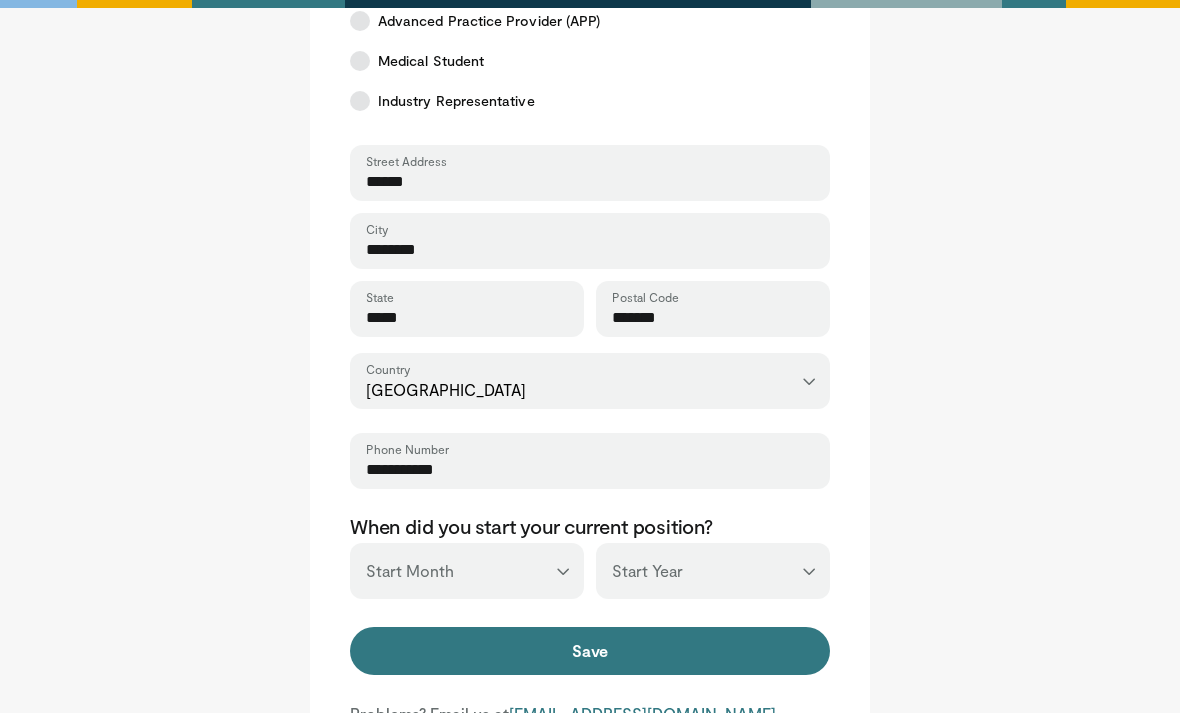 click on "***
*******
********
*****
*****
***
****
****
******
*********
*******
********
********" at bounding box center (467, 572) 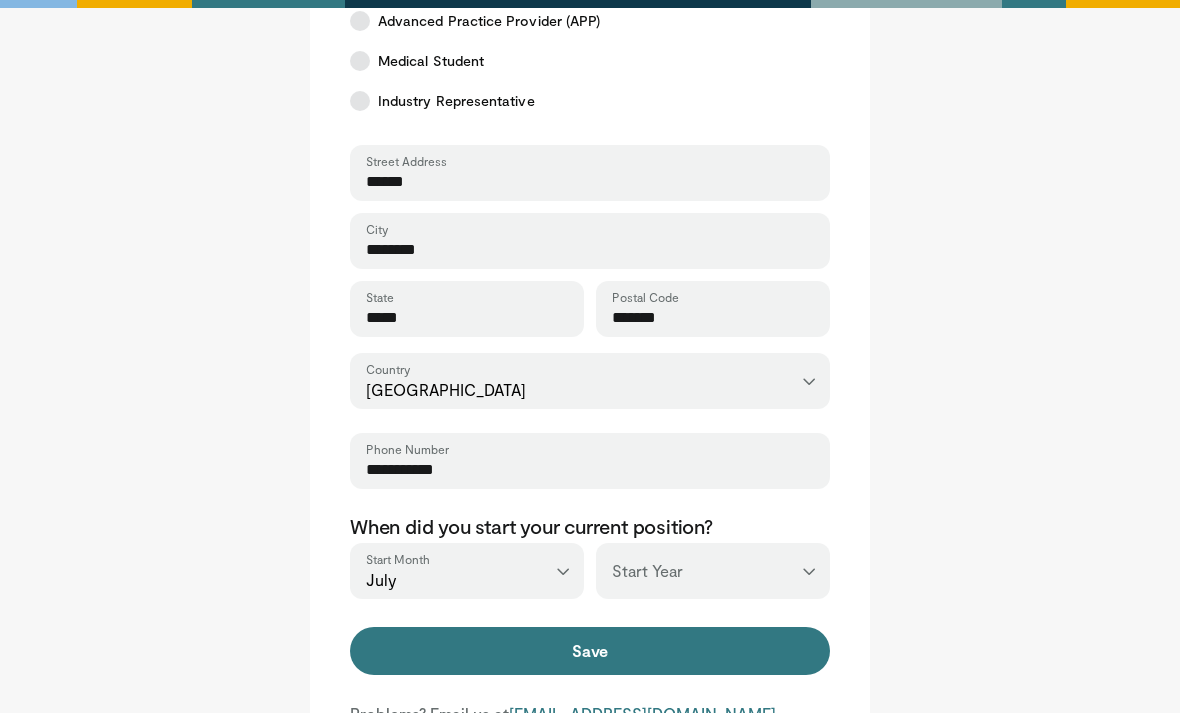 scroll, scrollTop: 605, scrollLeft: 0, axis: vertical 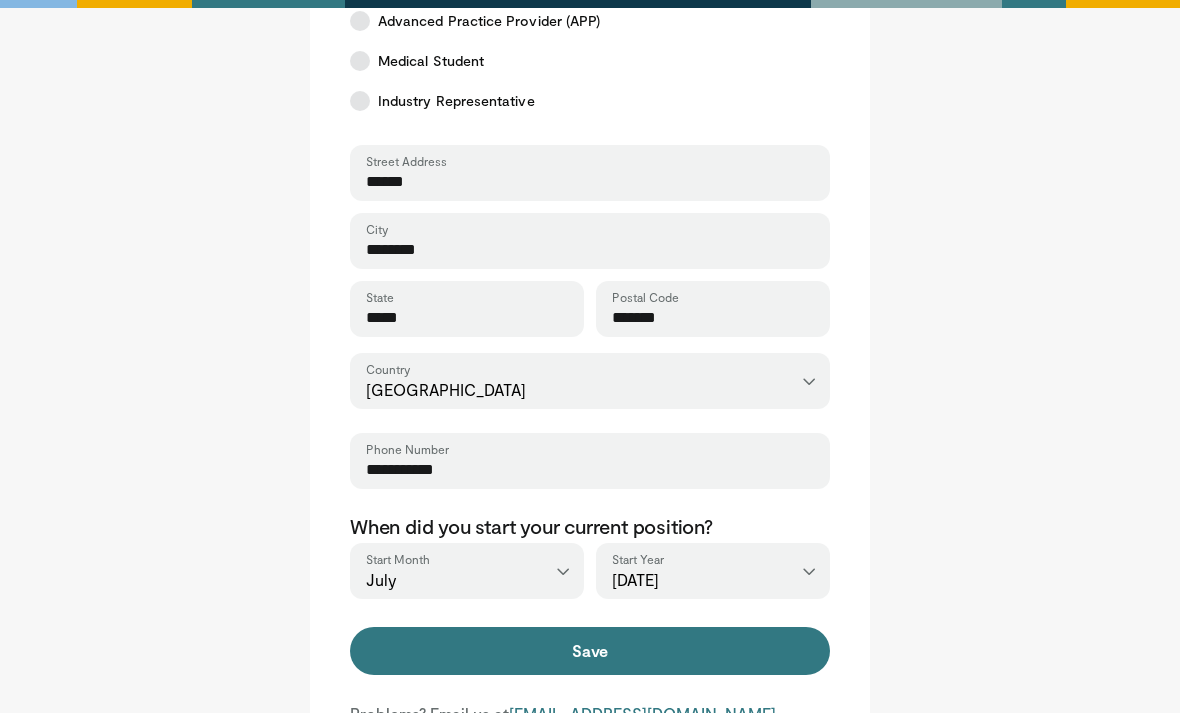 click on "***
****
****
****
****
****
****
****
****
****
****
****
****
****
****
****
****
****
****
****
****
****
****
****
****
****
****
****
****
**** **** **** **** ****" at bounding box center (713, 571) 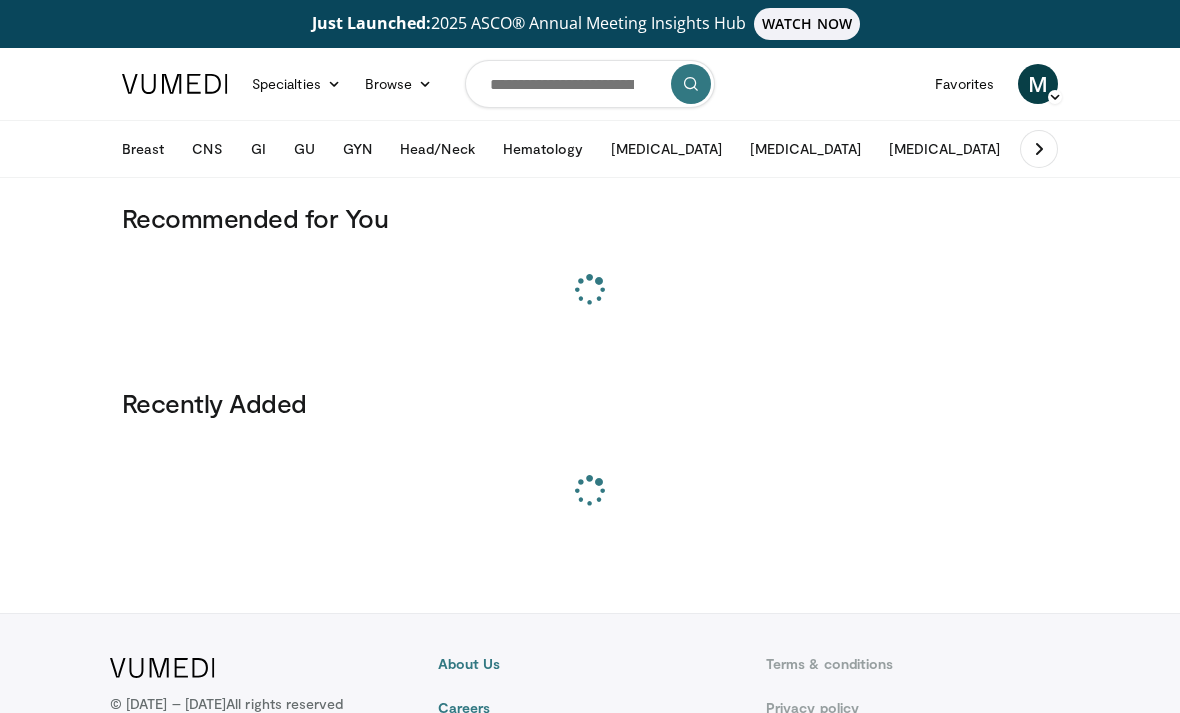 scroll, scrollTop: 0, scrollLeft: 0, axis: both 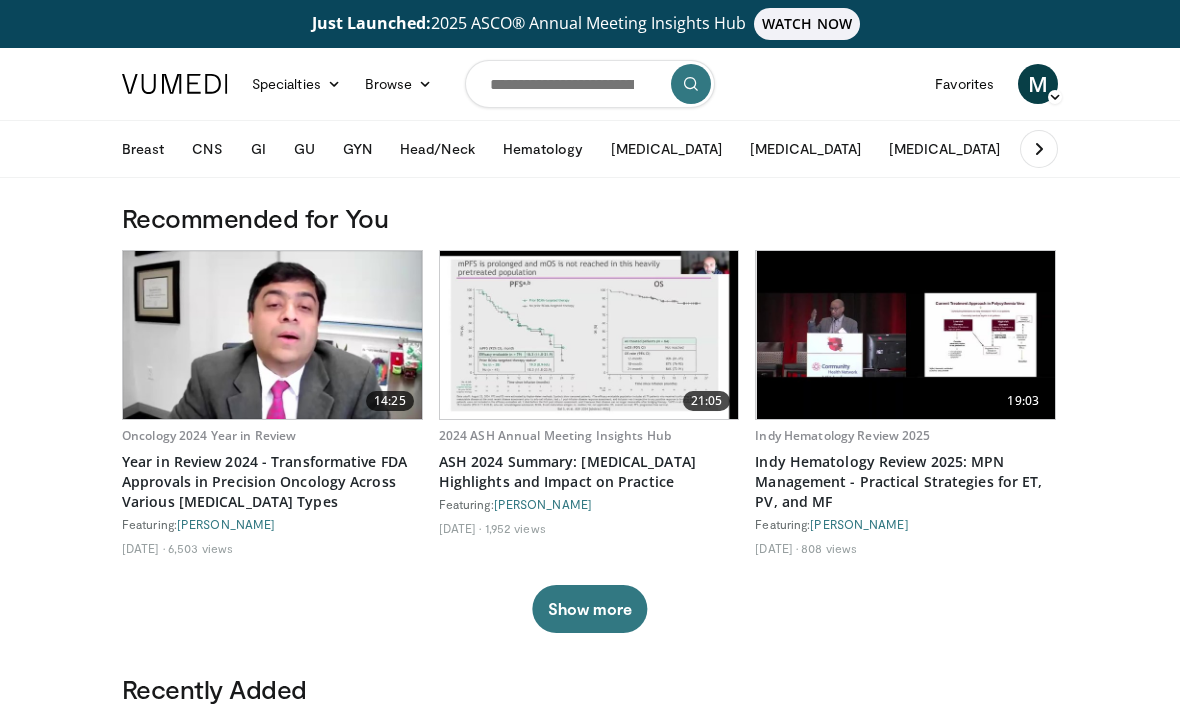 click at bounding box center (590, 84) 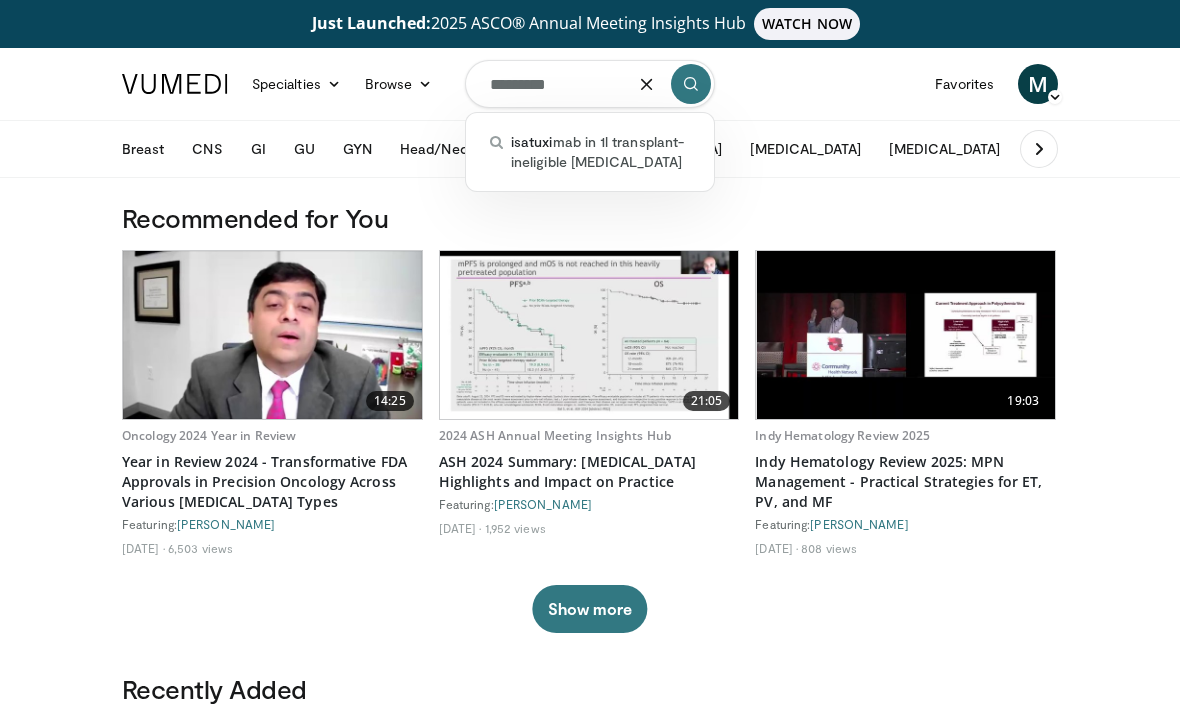 type on "**********" 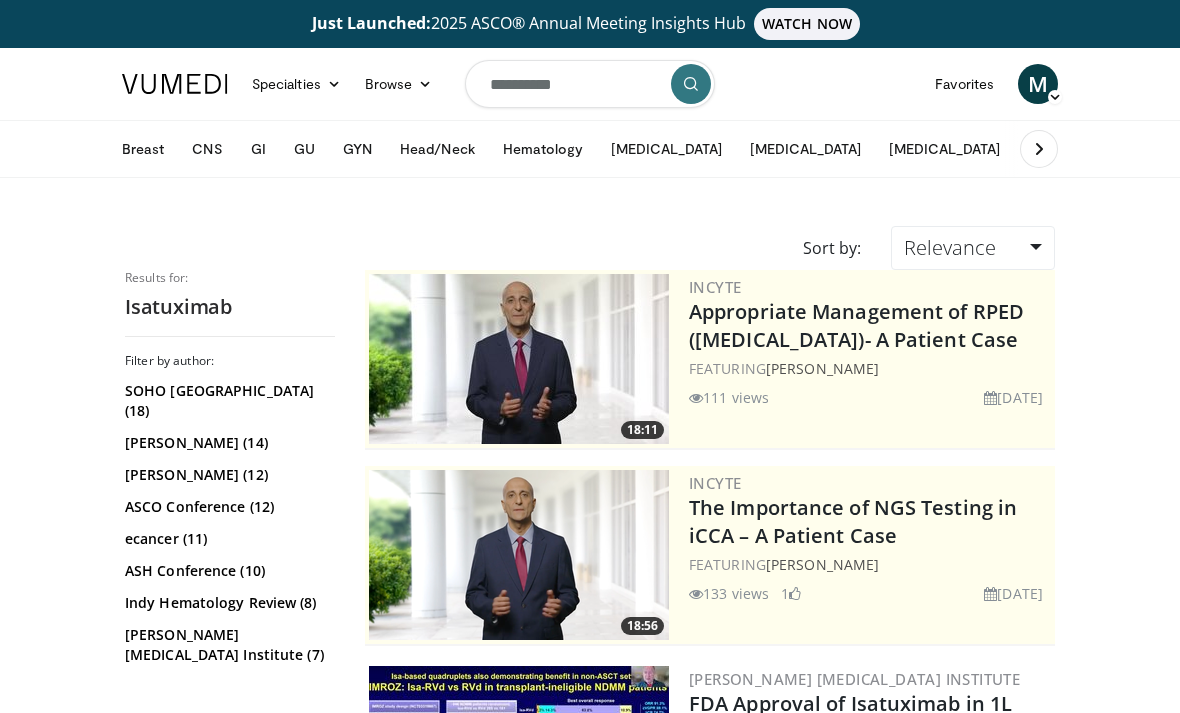 scroll, scrollTop: 0, scrollLeft: 0, axis: both 